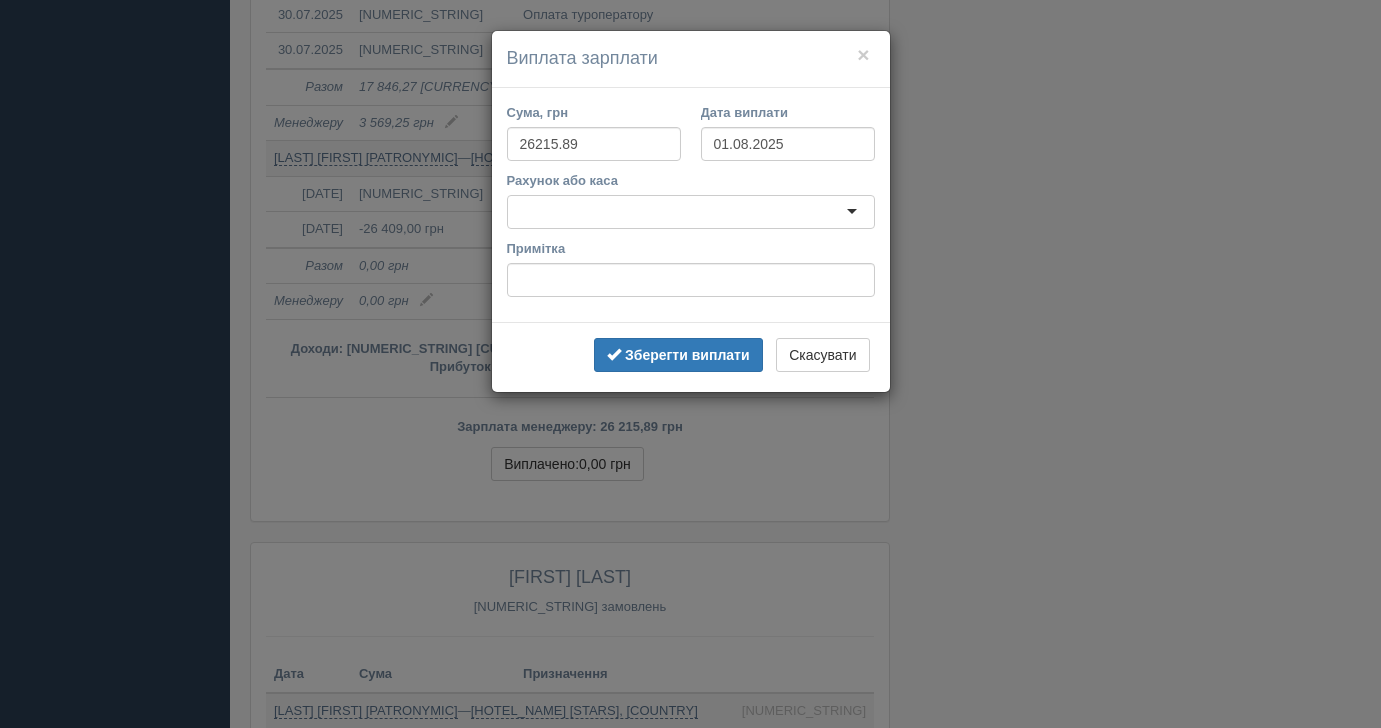 scroll, scrollTop: 20226, scrollLeft: 0, axis: vertical 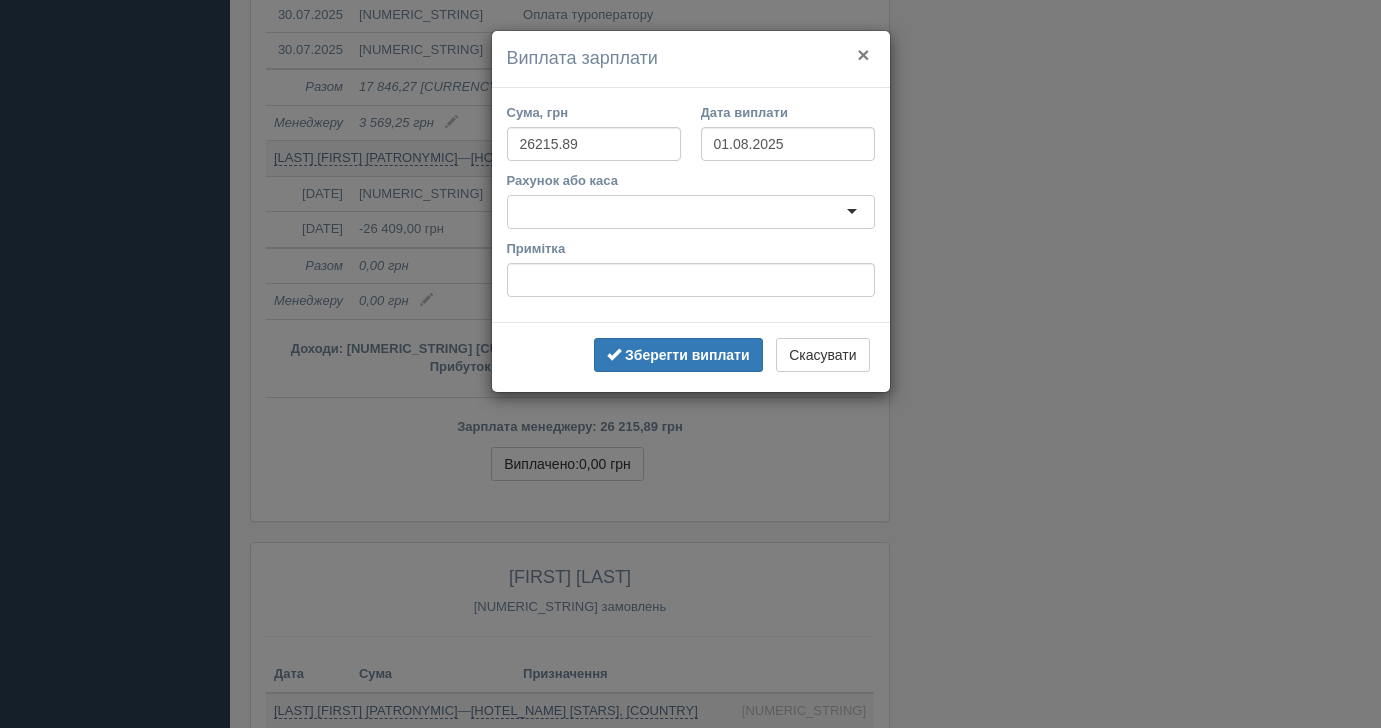 click on "×" at bounding box center [863, 54] 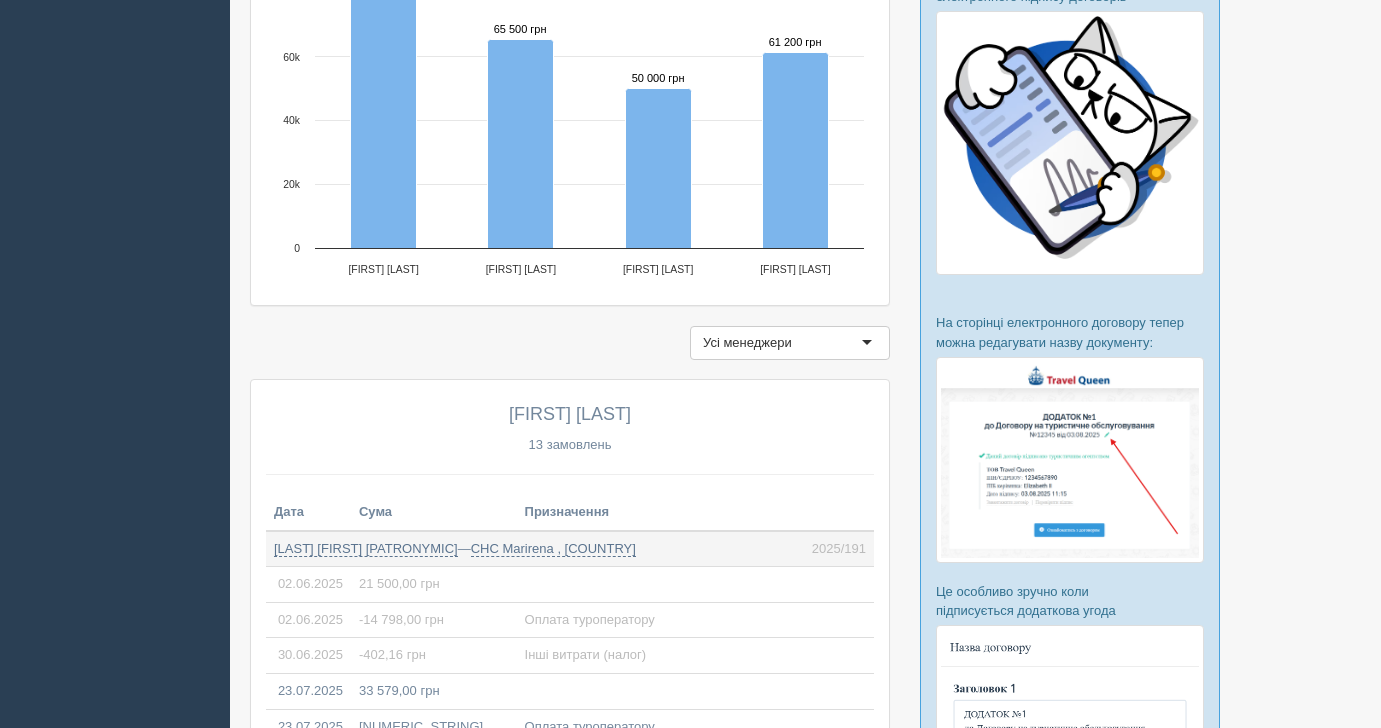 scroll, scrollTop: 0, scrollLeft: 0, axis: both 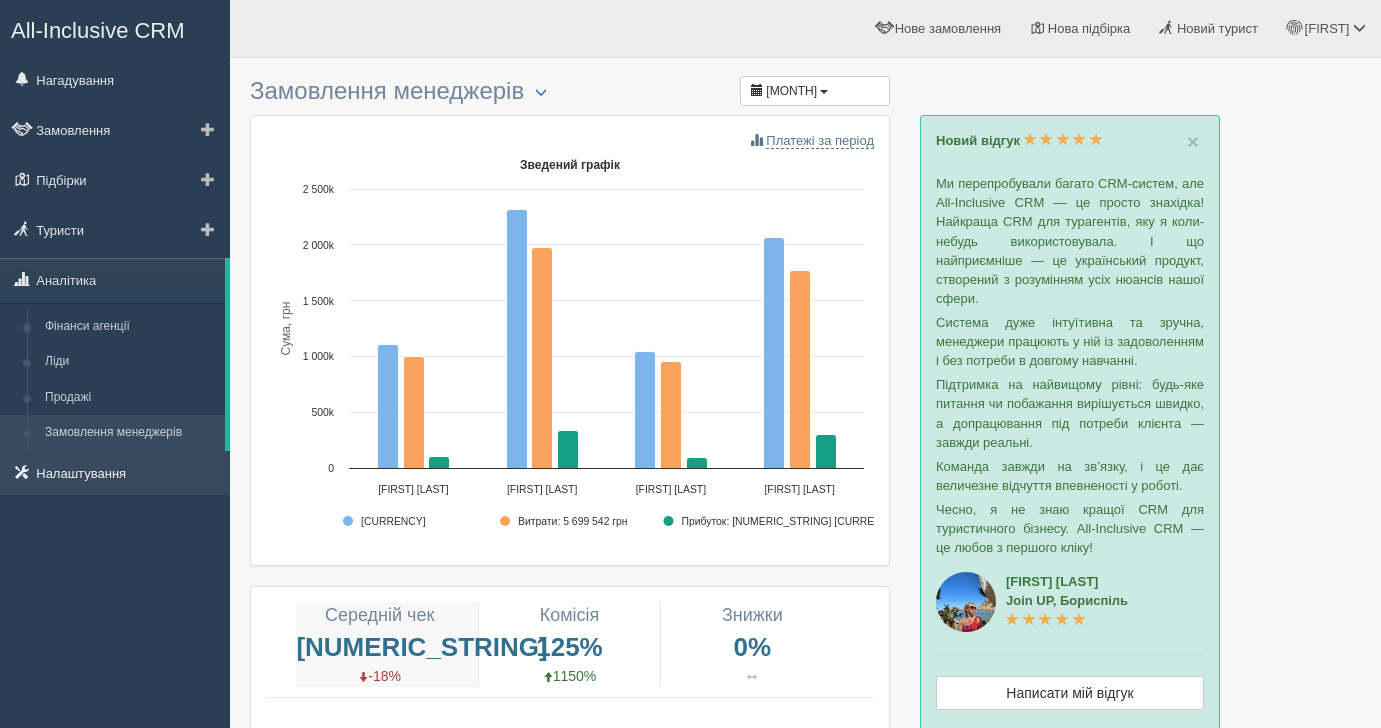 click on "Налаштування" at bounding box center (115, 473) 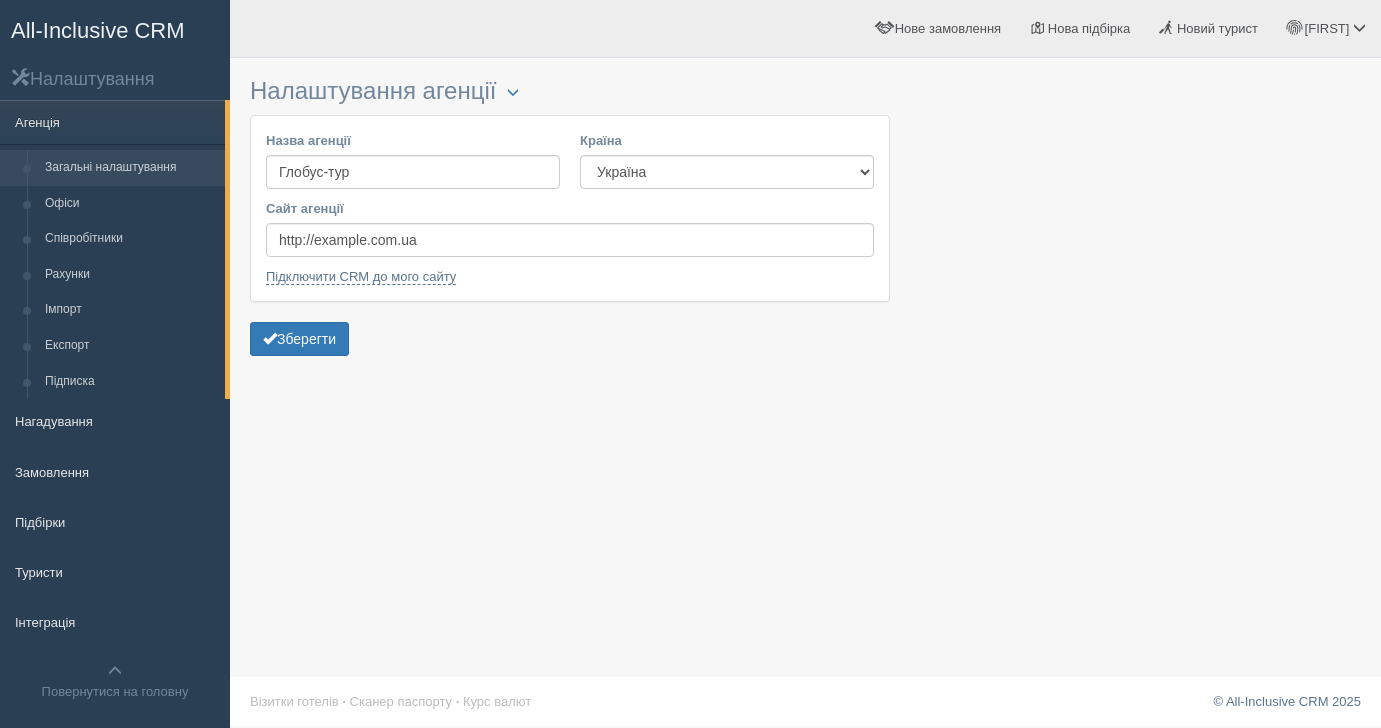 scroll, scrollTop: 0, scrollLeft: 0, axis: both 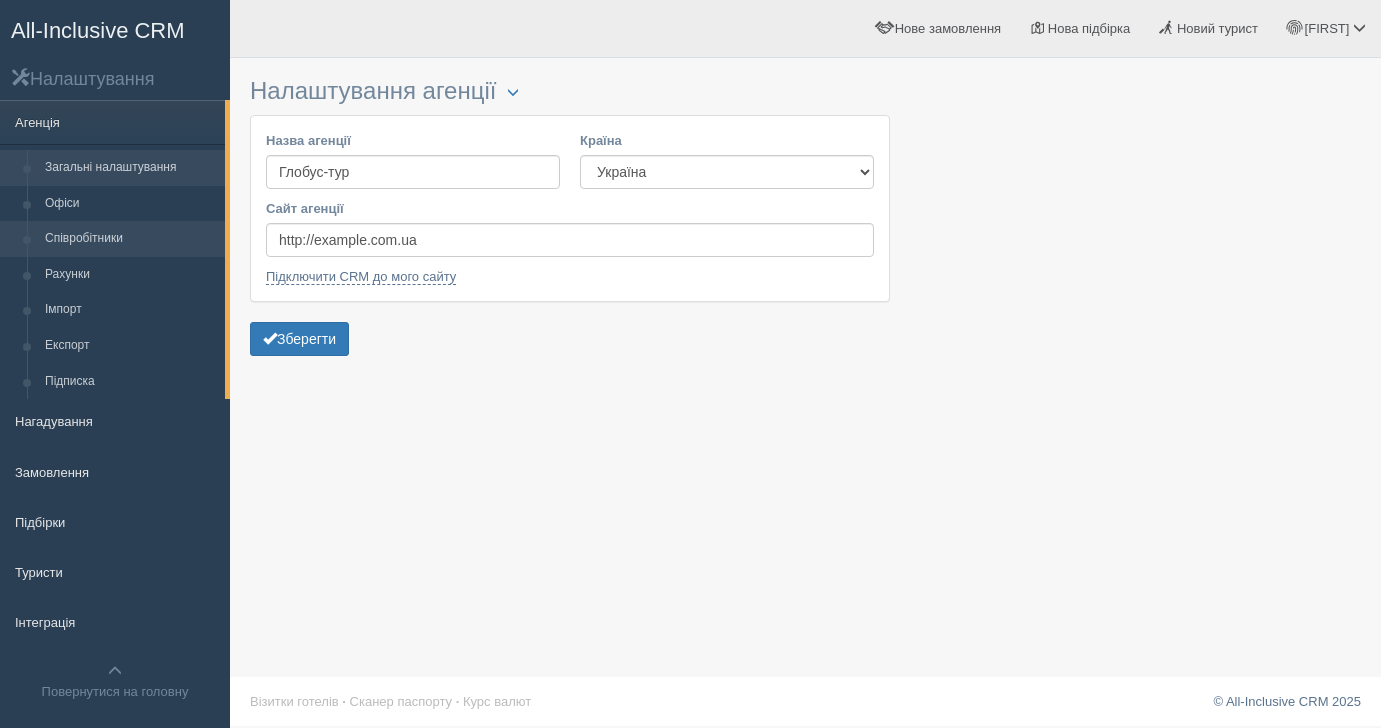 click on "Співробітники" at bounding box center (130, 239) 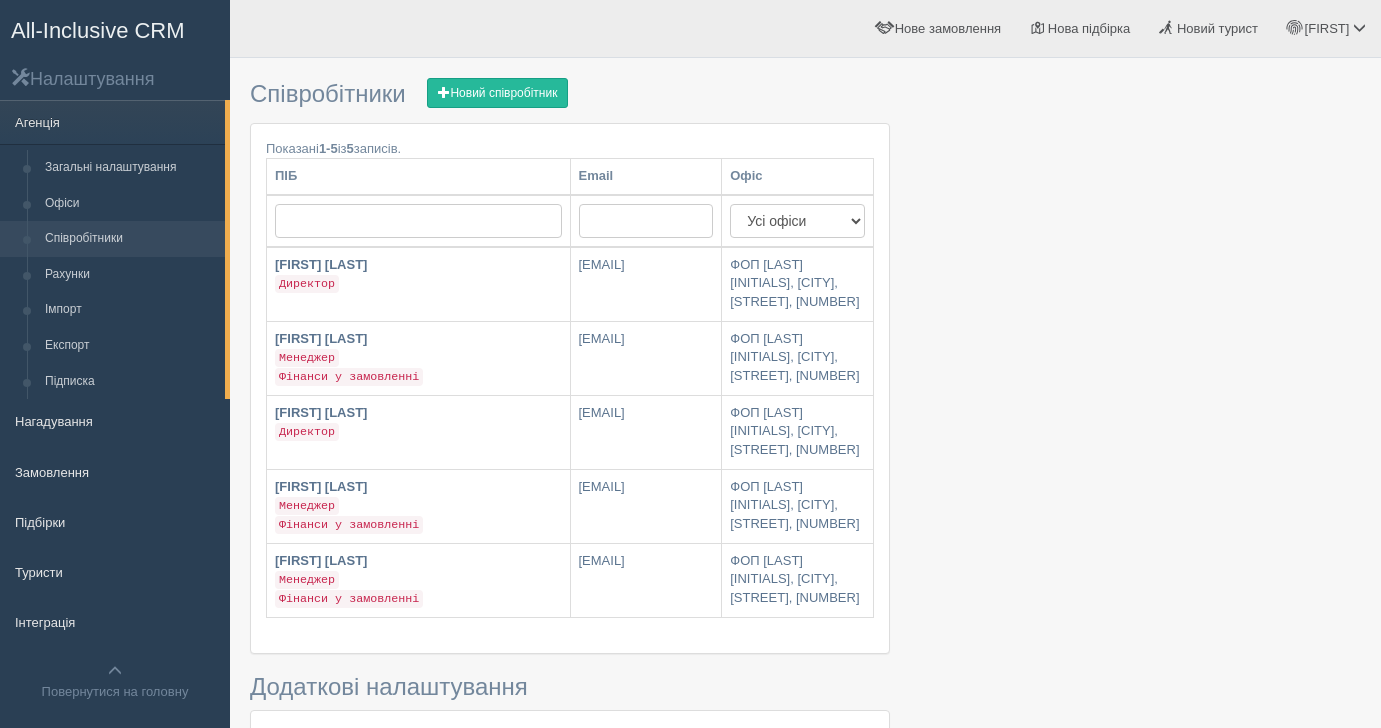 scroll, scrollTop: 0, scrollLeft: 0, axis: both 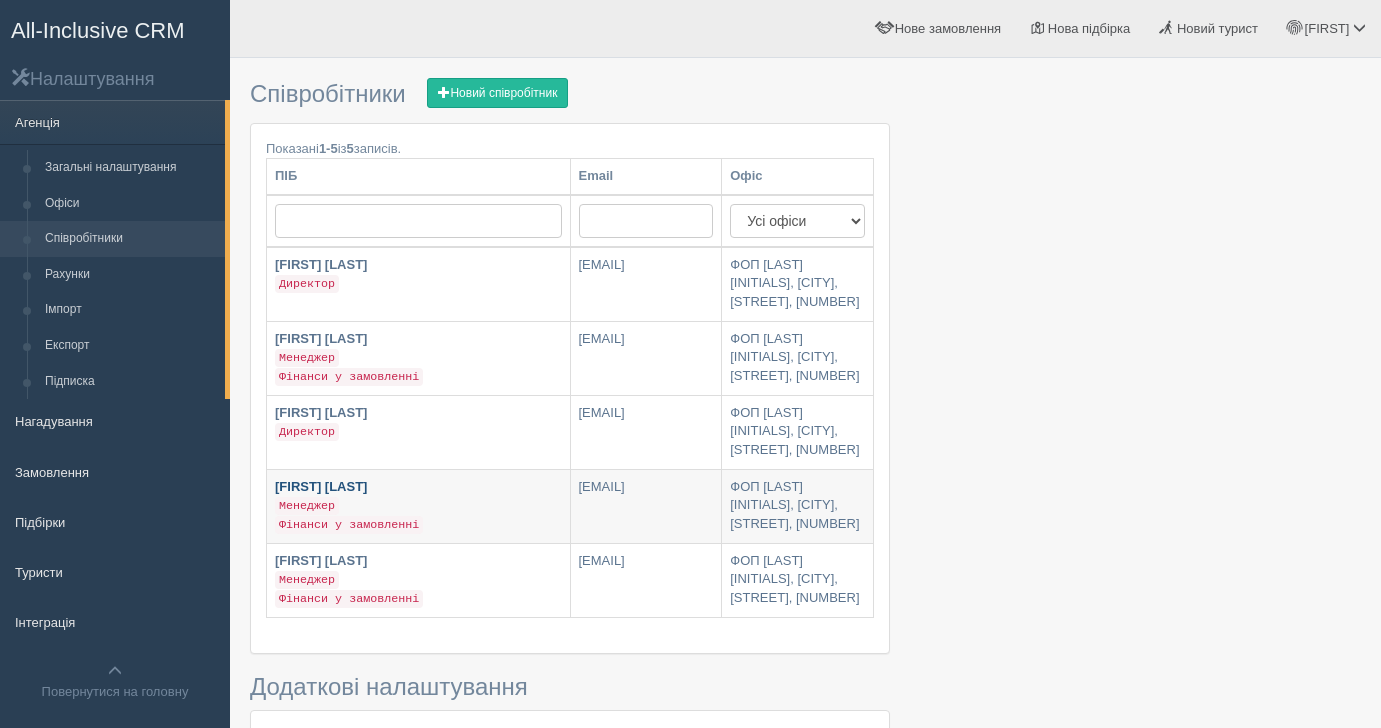 click on "[FIRST] [LAST]" at bounding box center (321, 486) 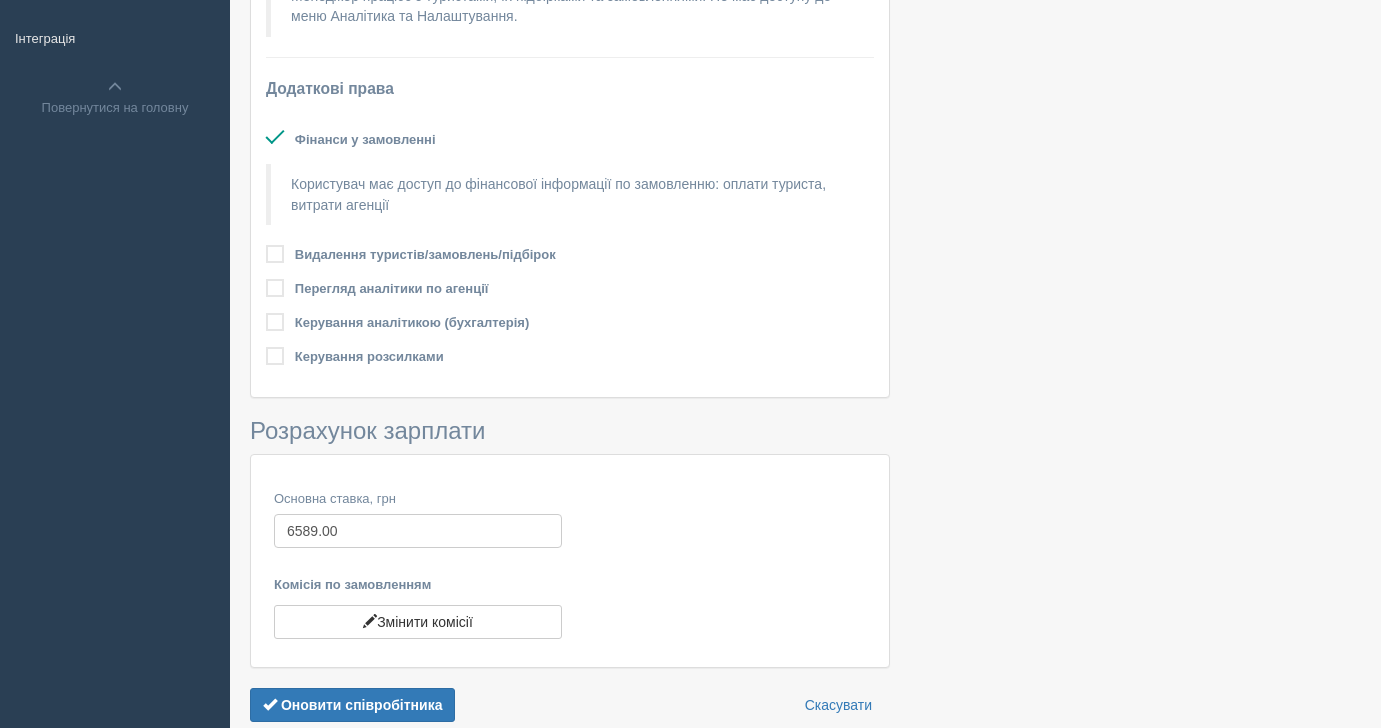 scroll, scrollTop: 674, scrollLeft: 0, axis: vertical 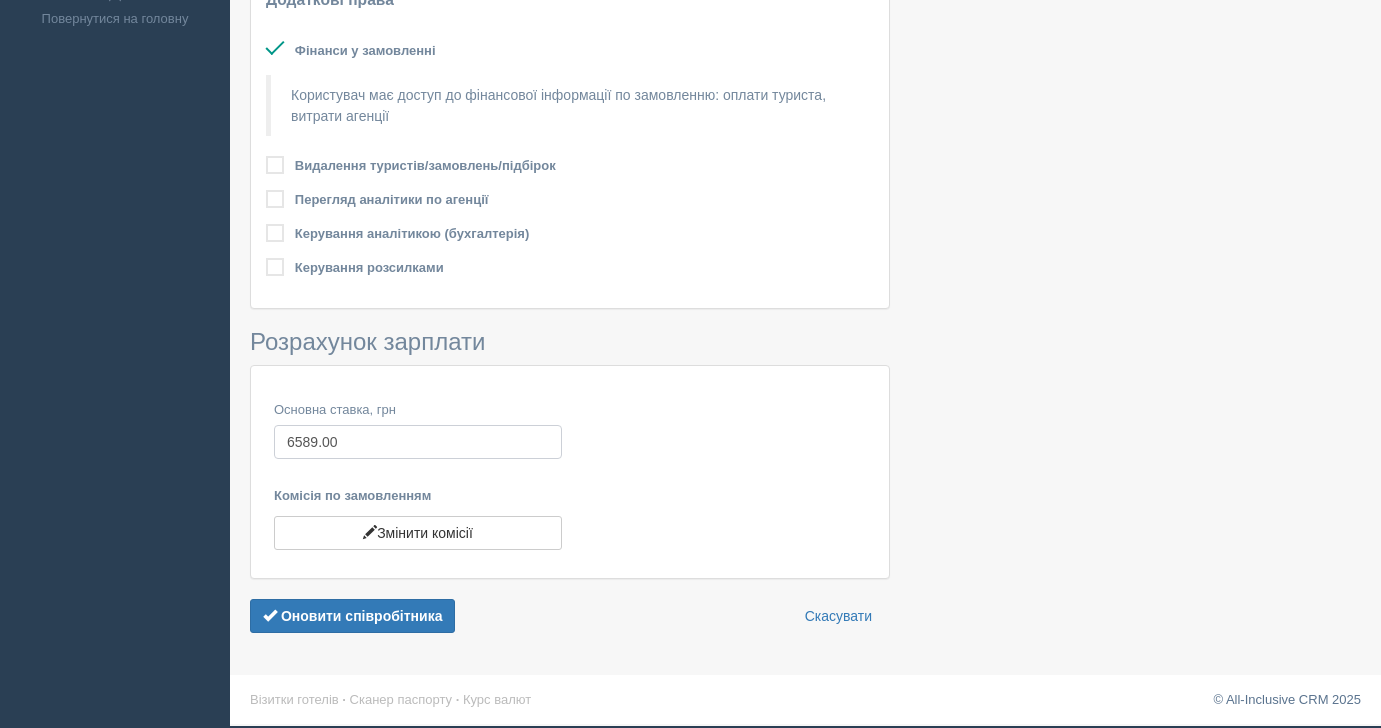 drag, startPoint x: 366, startPoint y: 439, endPoint x: 204, endPoint y: 440, distance: 162.00308 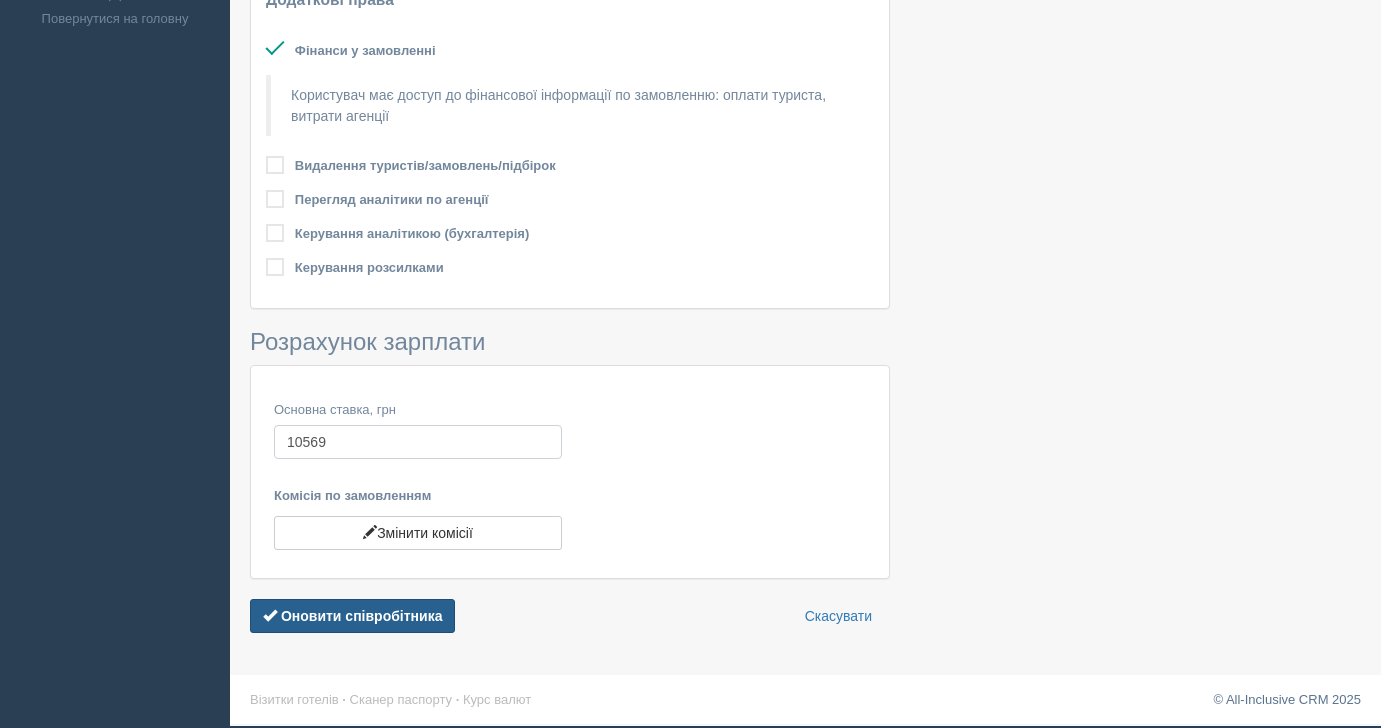 type on "10569" 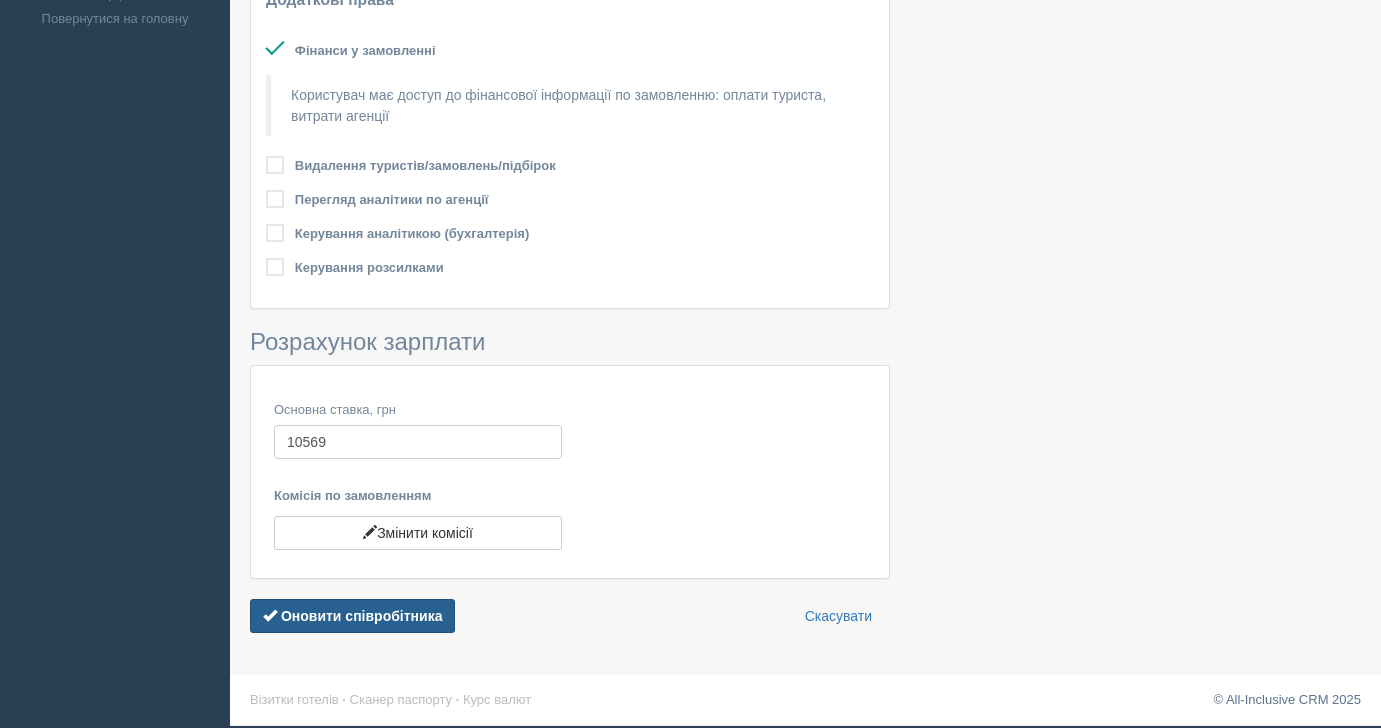 click on "Оновити співробітника" at bounding box center (362, 616) 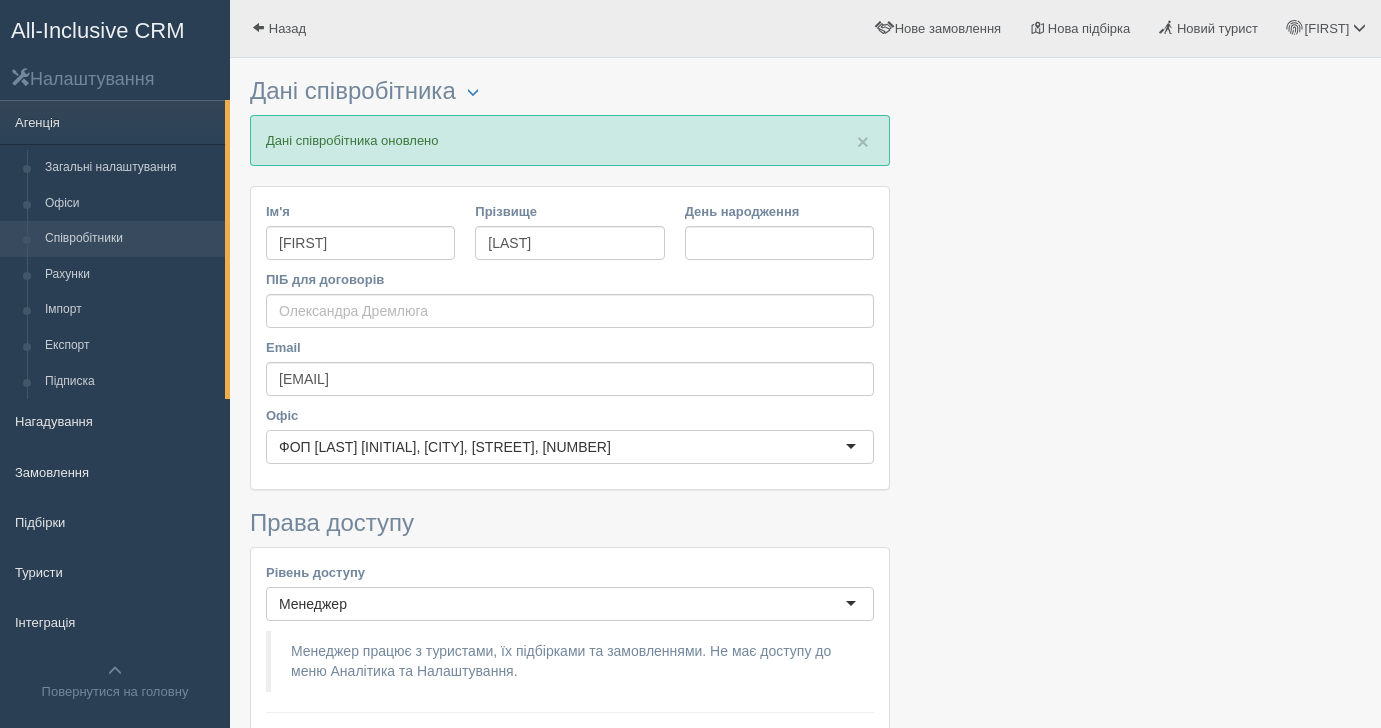 scroll, scrollTop: 0, scrollLeft: 0, axis: both 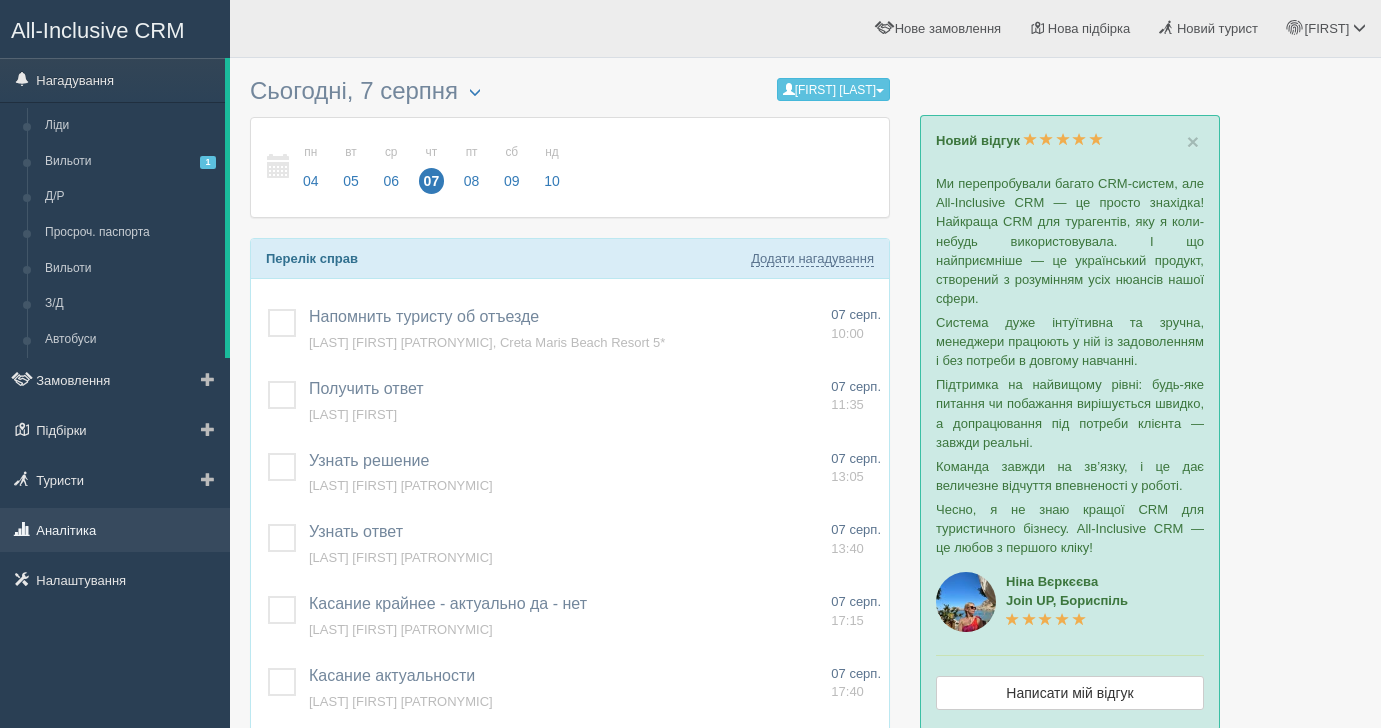 click on "Аналітика" at bounding box center (115, 530) 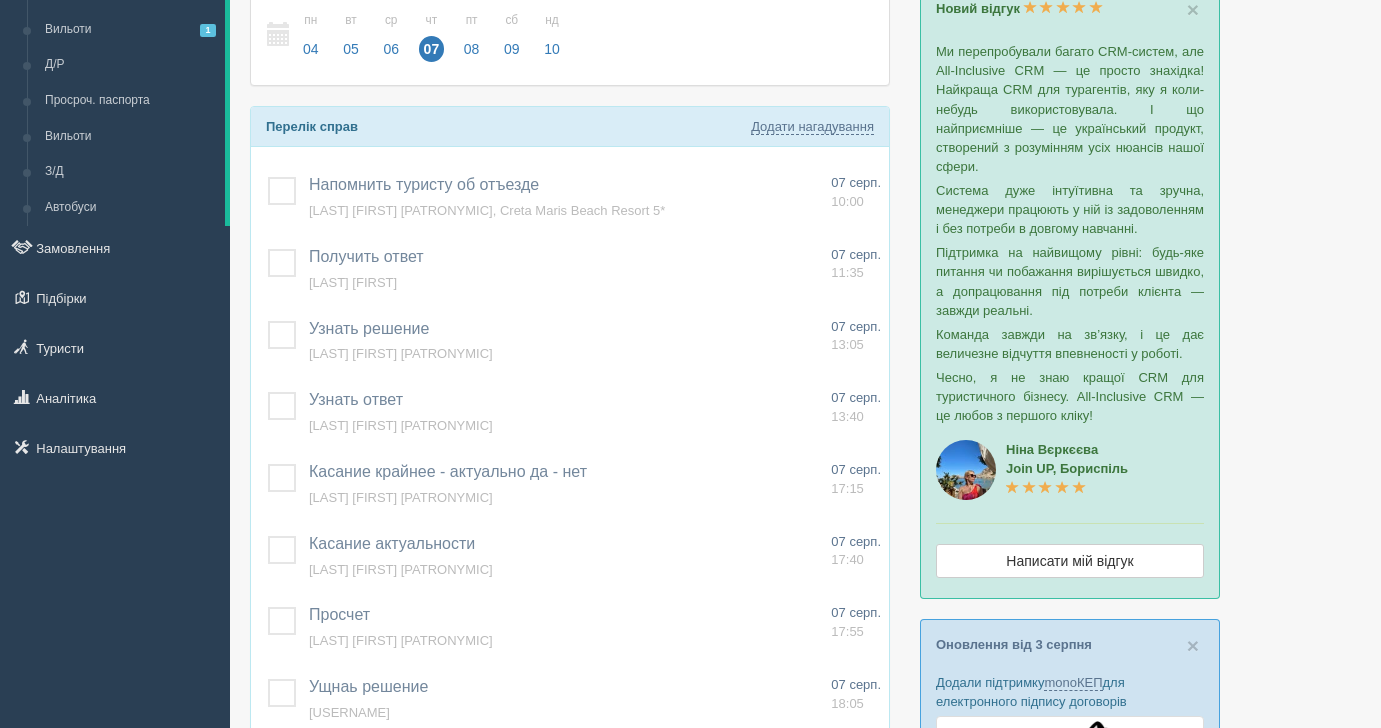 scroll, scrollTop: 235, scrollLeft: 0, axis: vertical 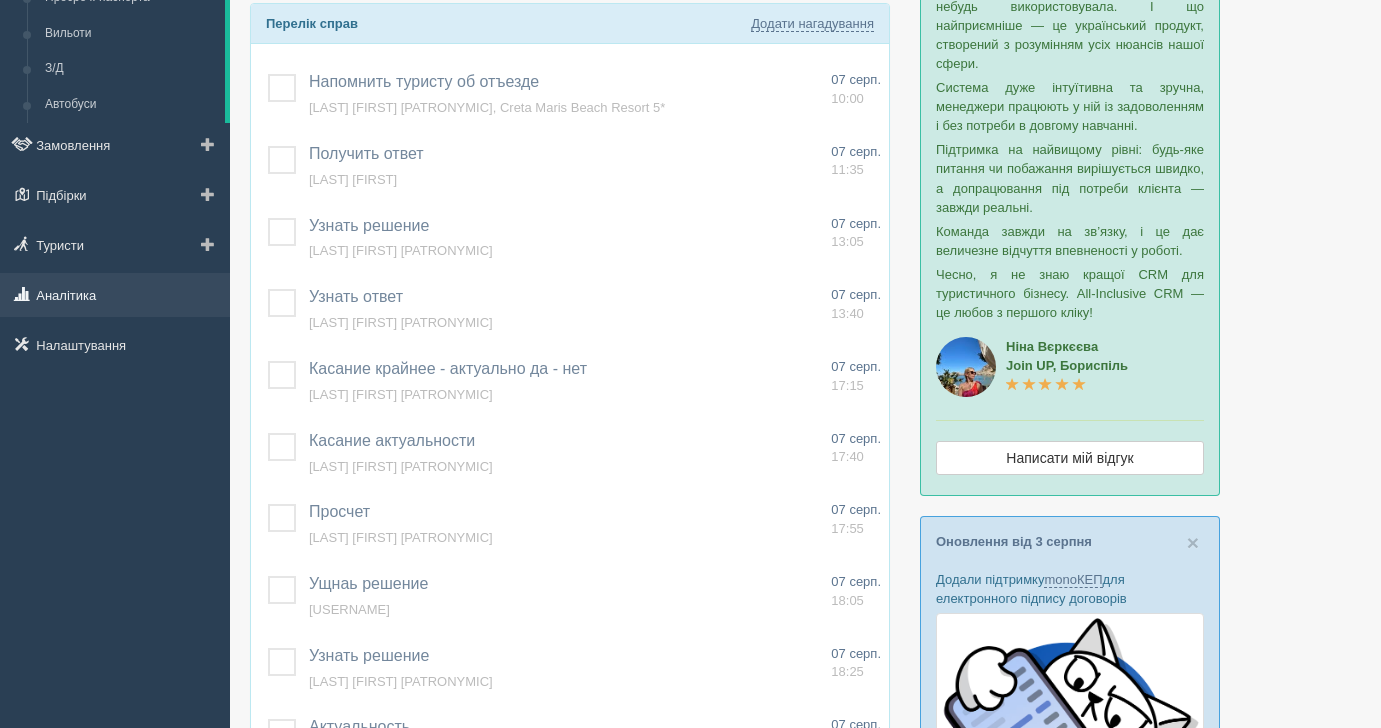 click on "Аналітика" at bounding box center (115, 295) 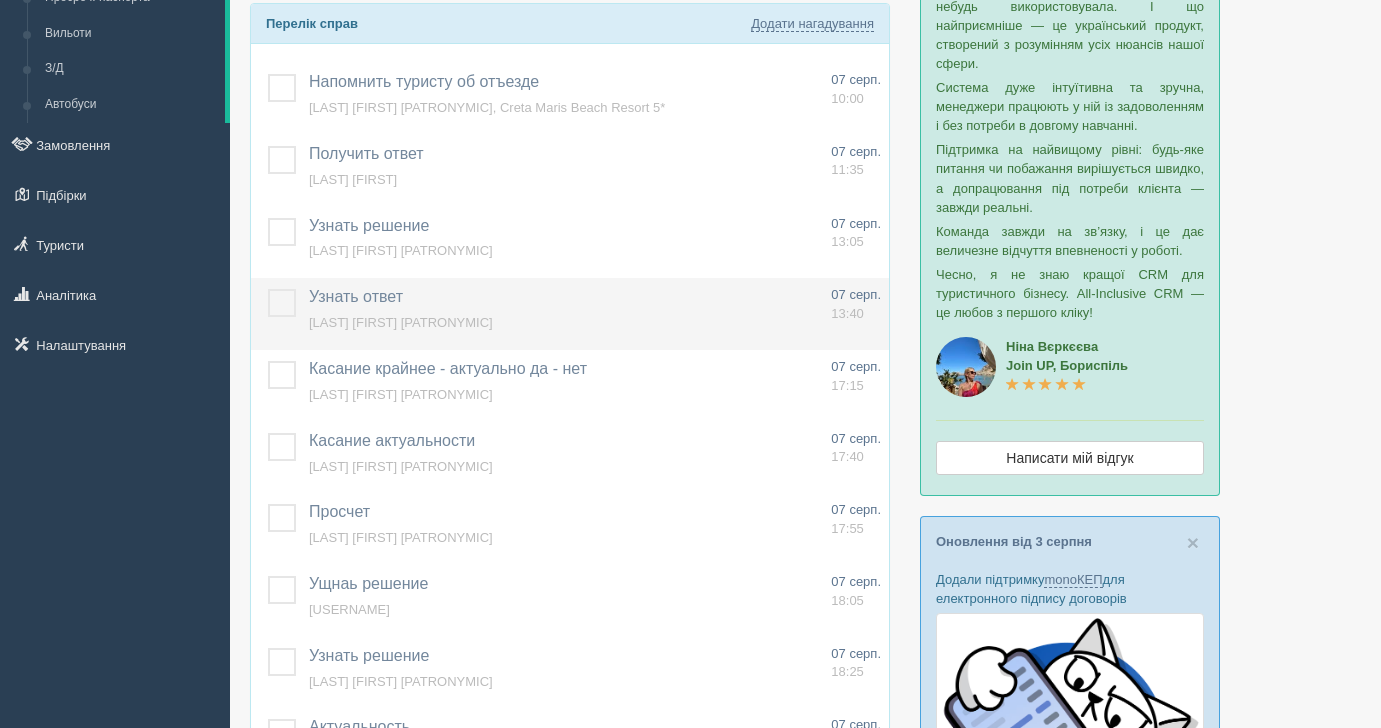 scroll, scrollTop: 0, scrollLeft: 0, axis: both 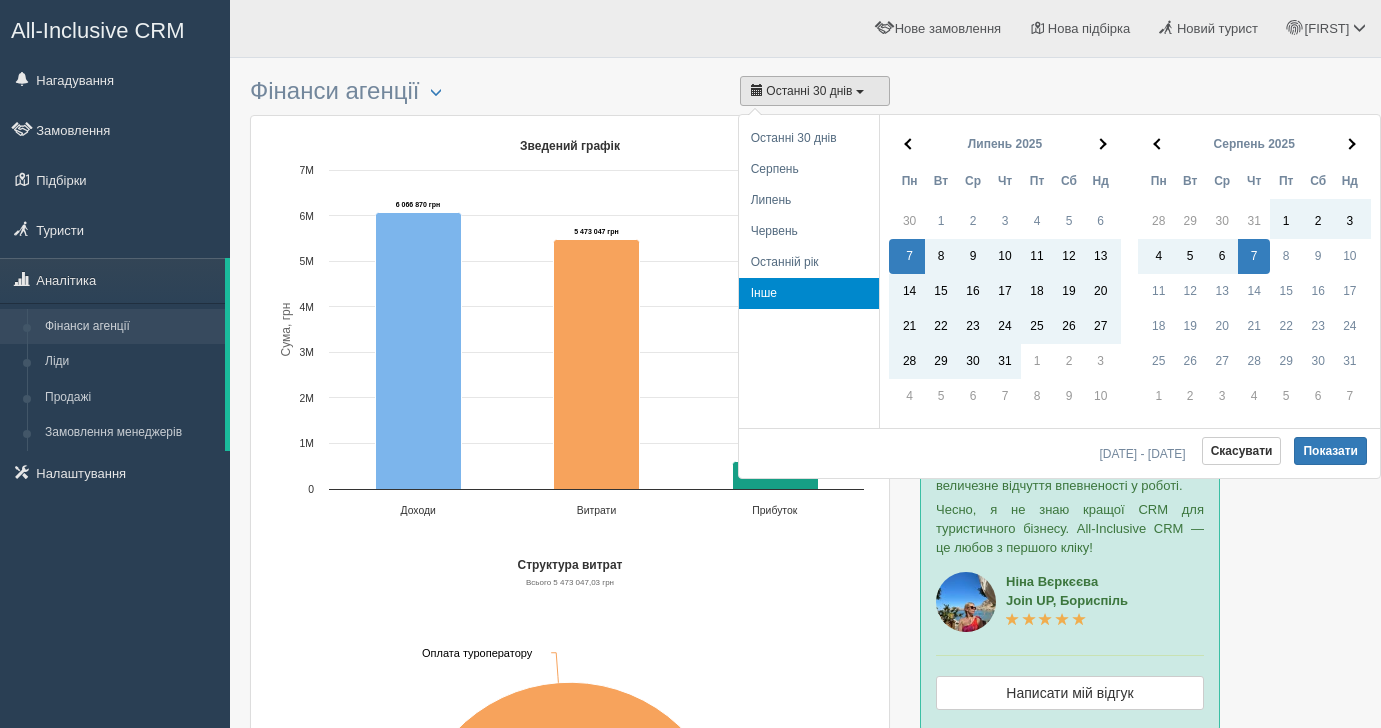 click on "Останні 30 днів" at bounding box center (809, 91) 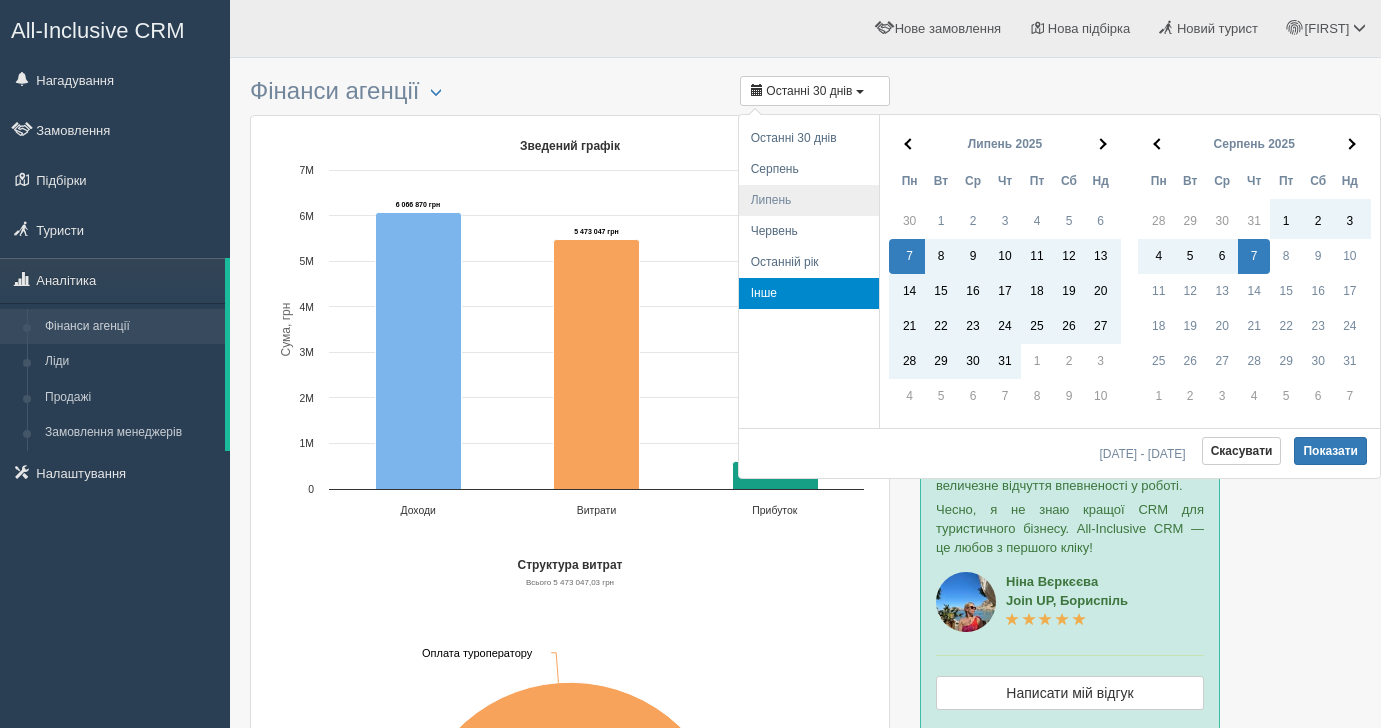 click on "Липень" at bounding box center (809, 200) 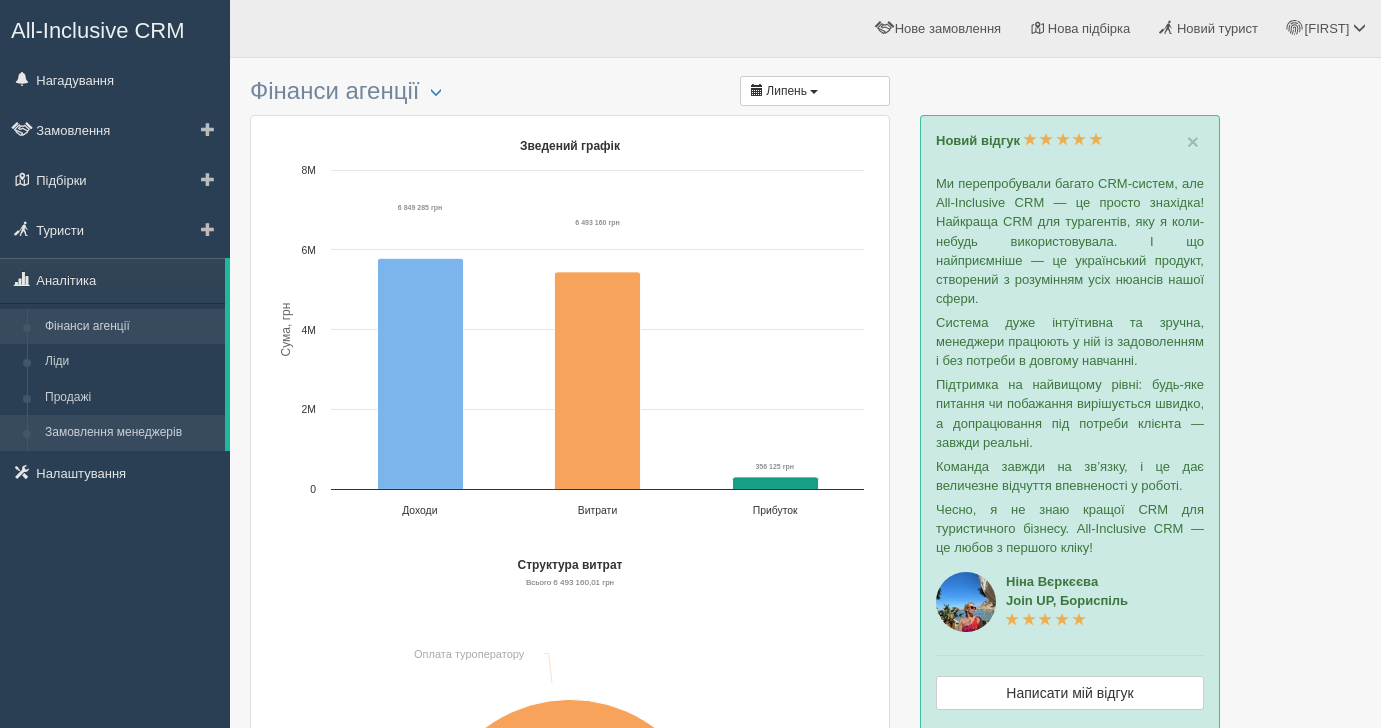 scroll, scrollTop: 0, scrollLeft: 0, axis: both 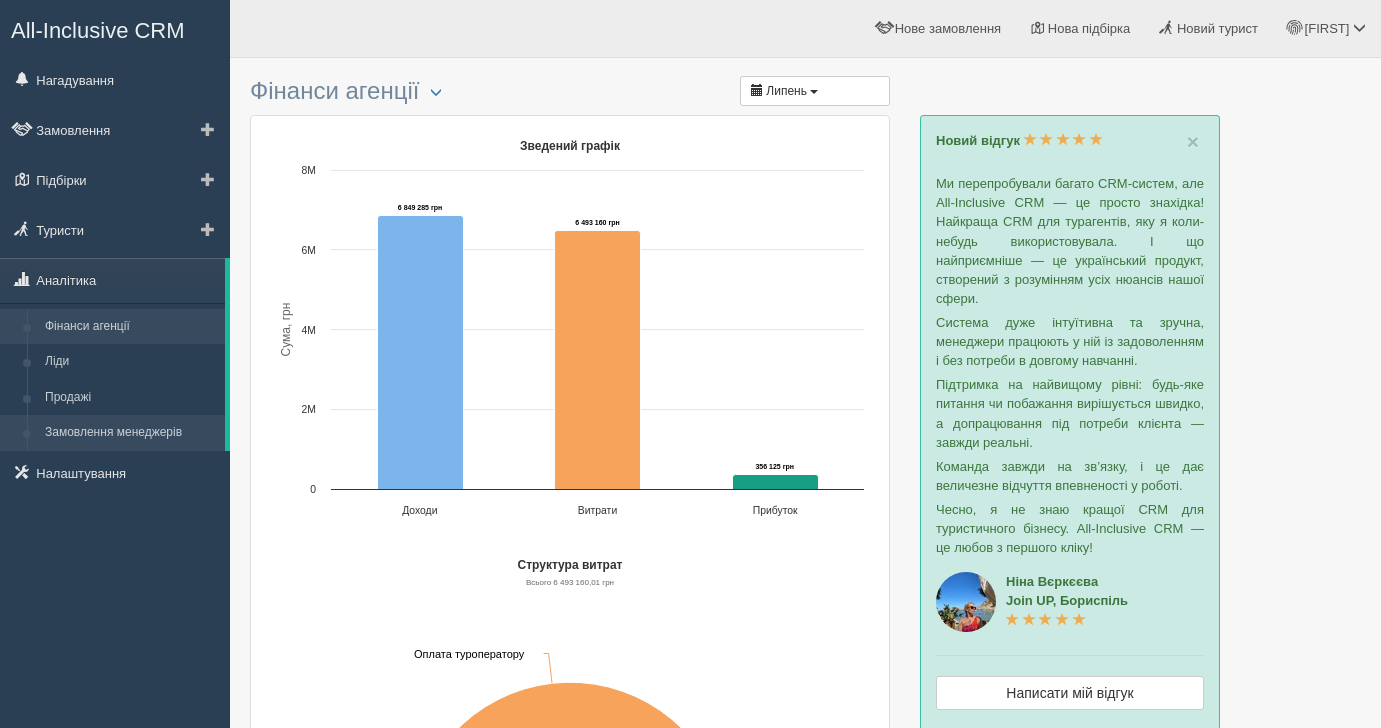 click on "Замовлення менеджерів" at bounding box center (130, 433) 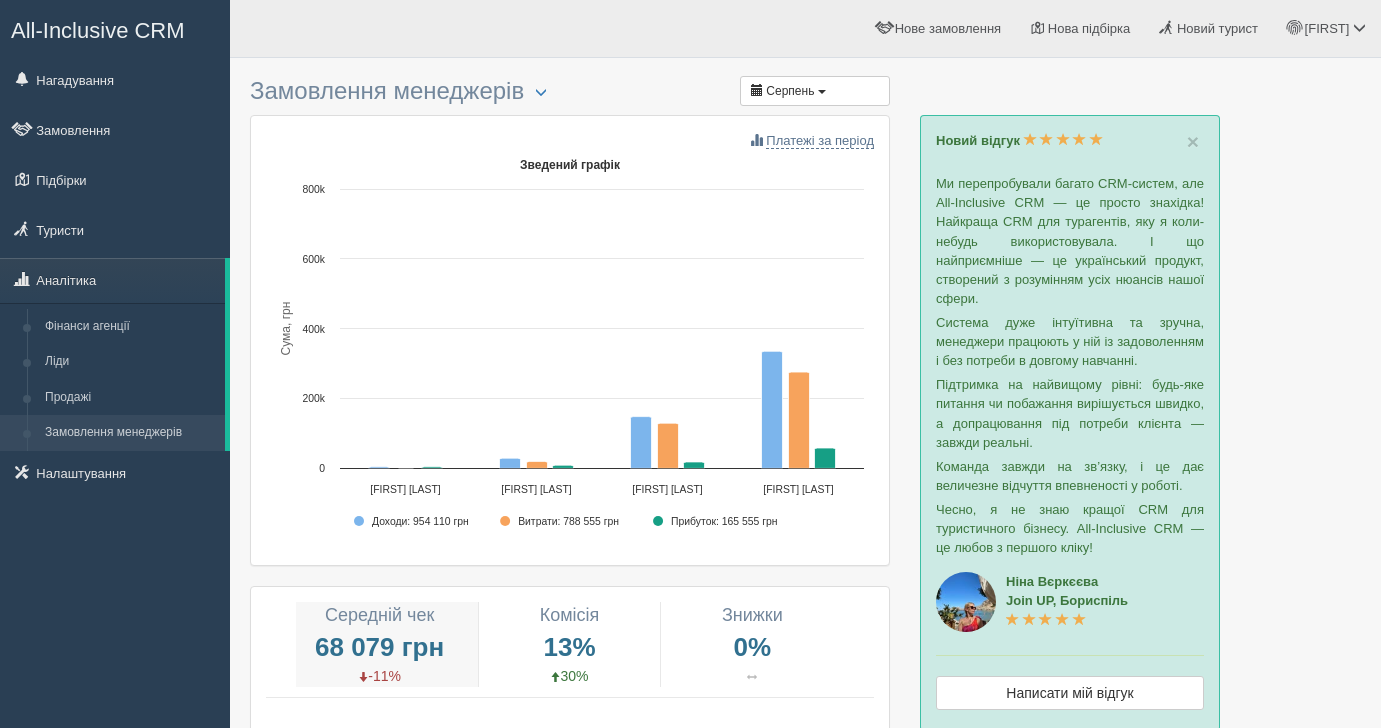 scroll, scrollTop: 0, scrollLeft: 0, axis: both 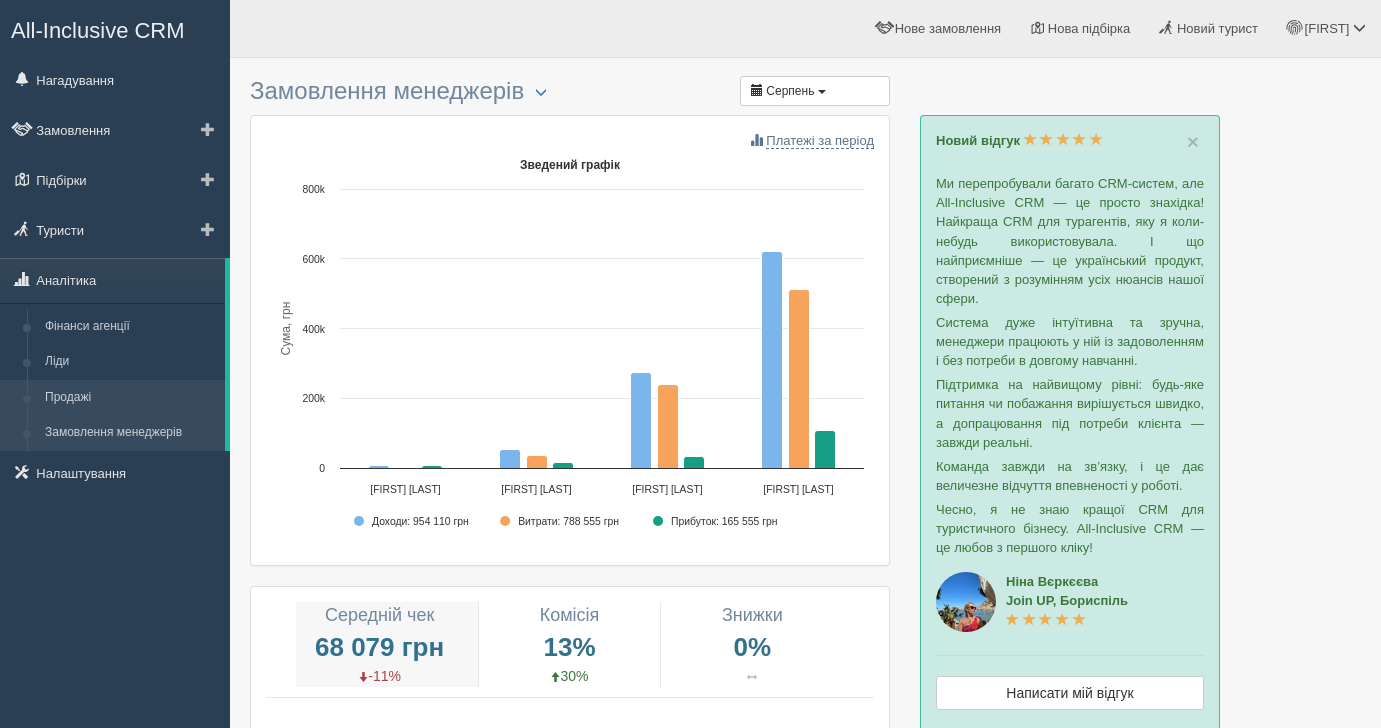 click on "Продажі" at bounding box center [130, 398] 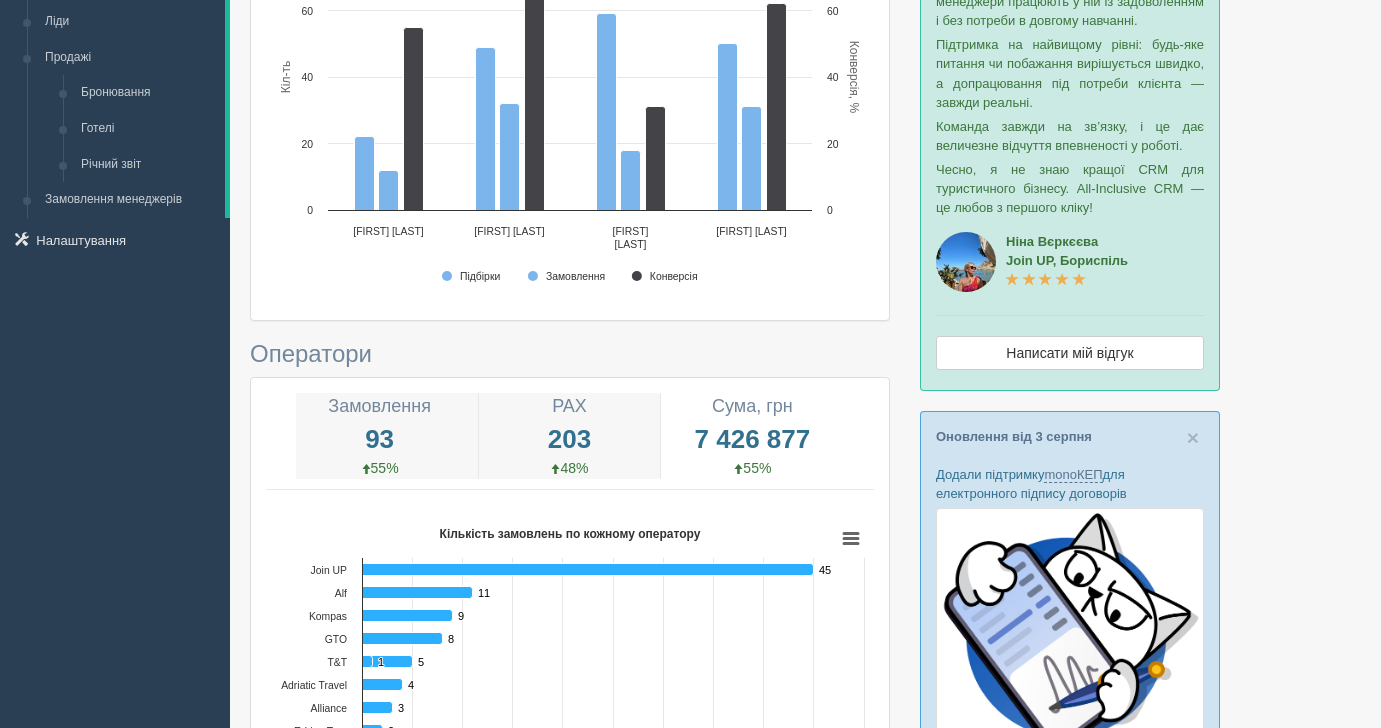 scroll, scrollTop: 268, scrollLeft: 0, axis: vertical 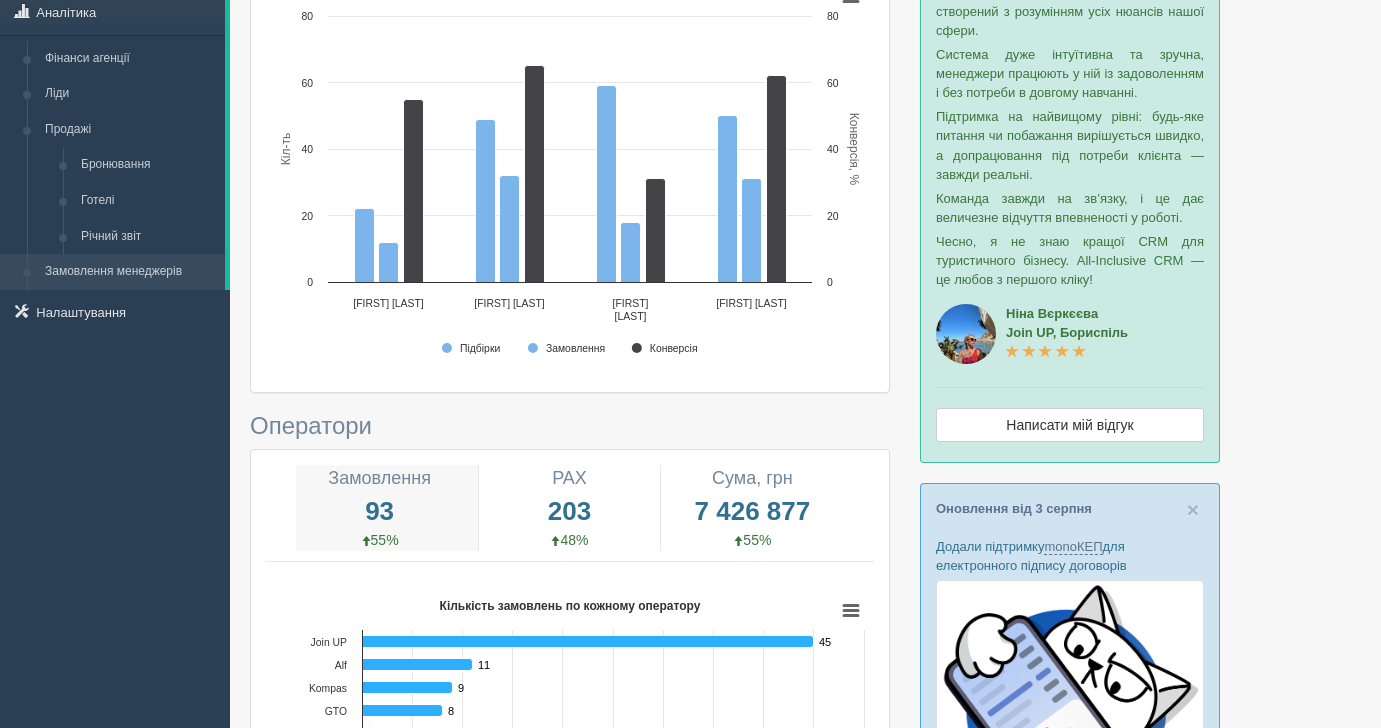 click on "Замовлення менеджерів" at bounding box center [130, 272] 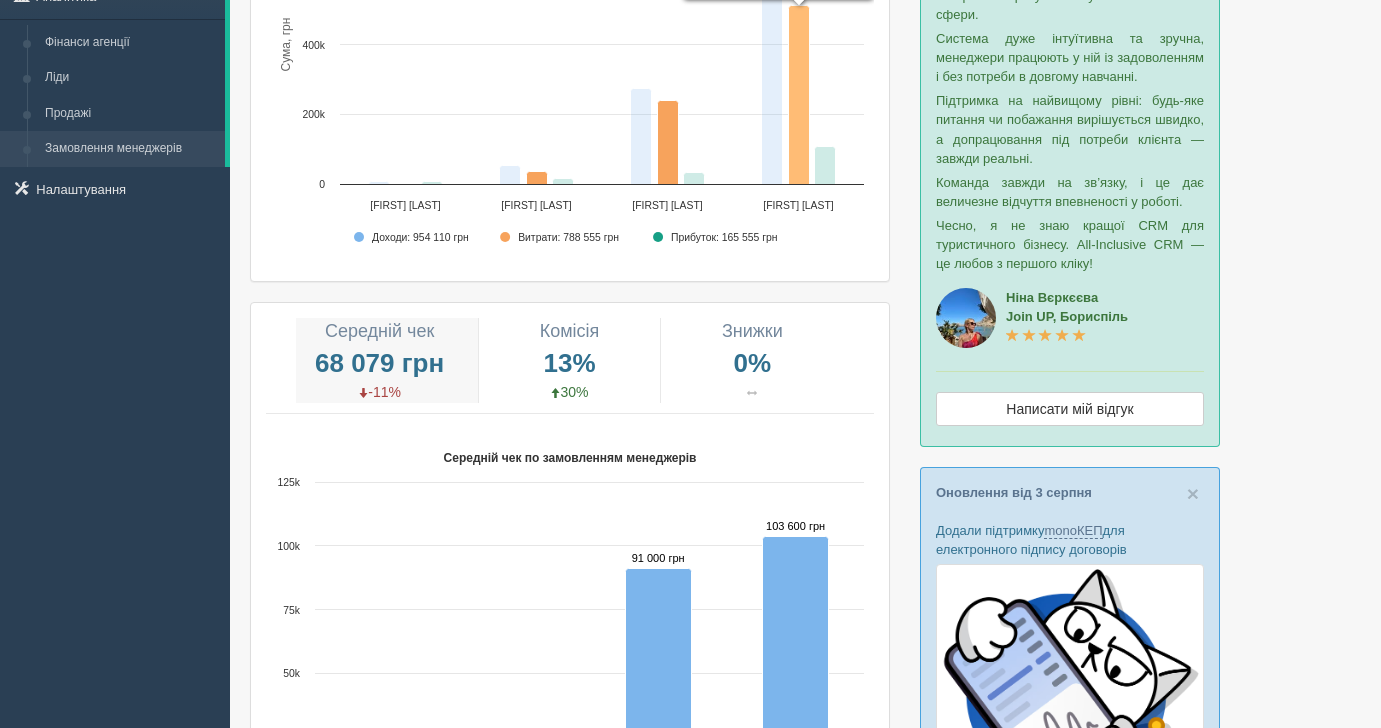 scroll, scrollTop: 0, scrollLeft: 0, axis: both 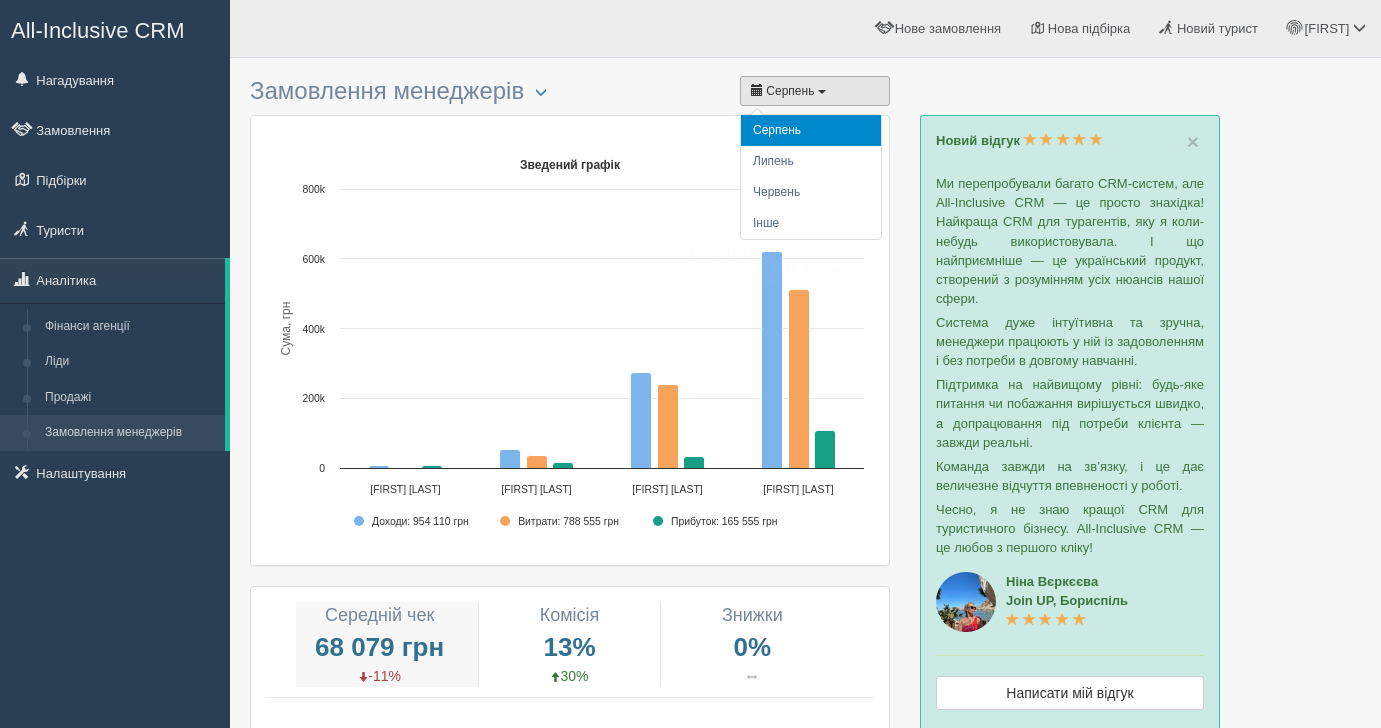click on "Серпень" at bounding box center [815, 91] 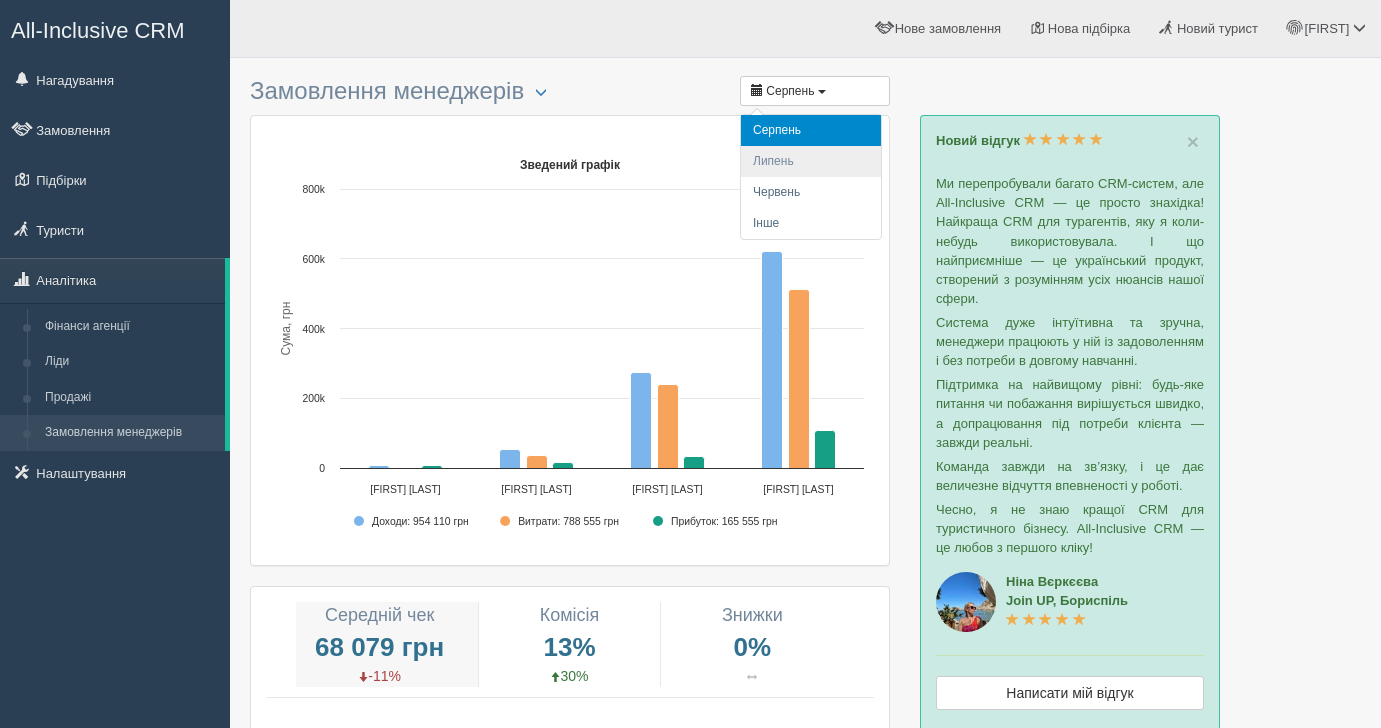 click on "Липень" at bounding box center [811, 161] 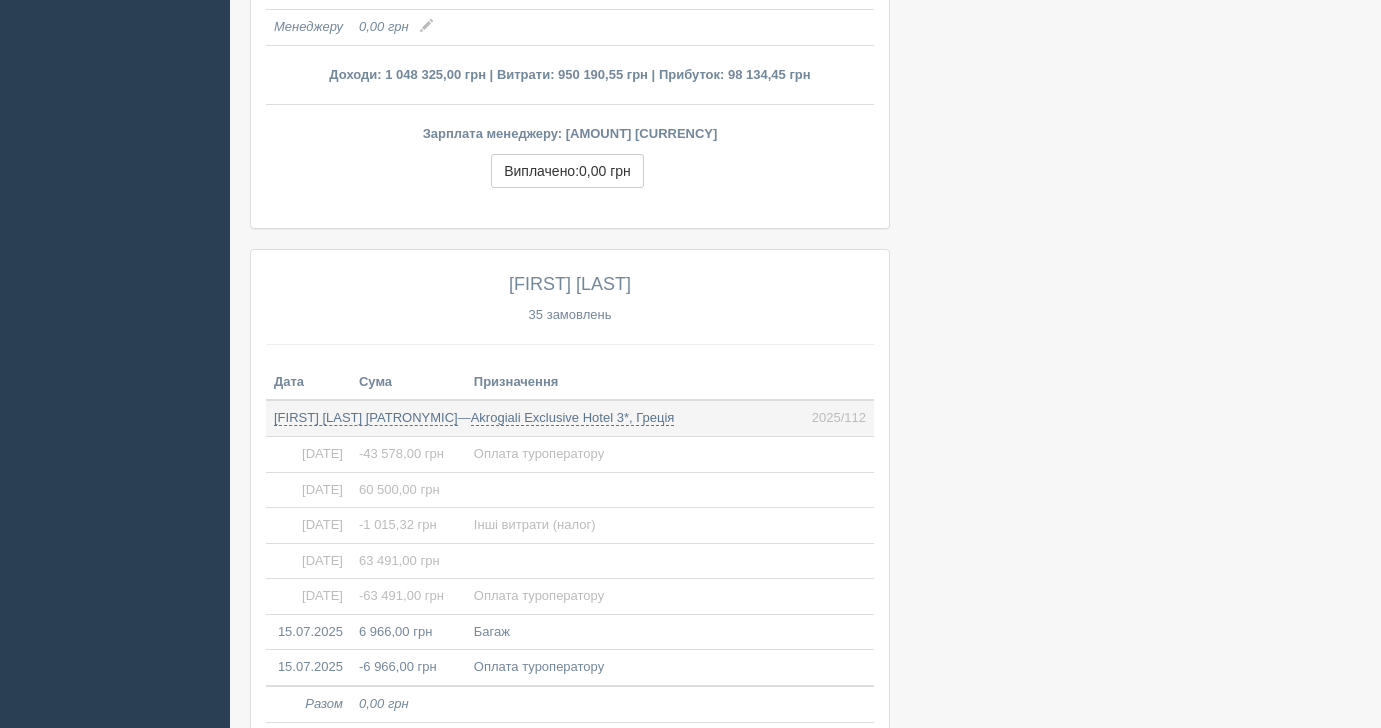 scroll, scrollTop: 20398, scrollLeft: 0, axis: vertical 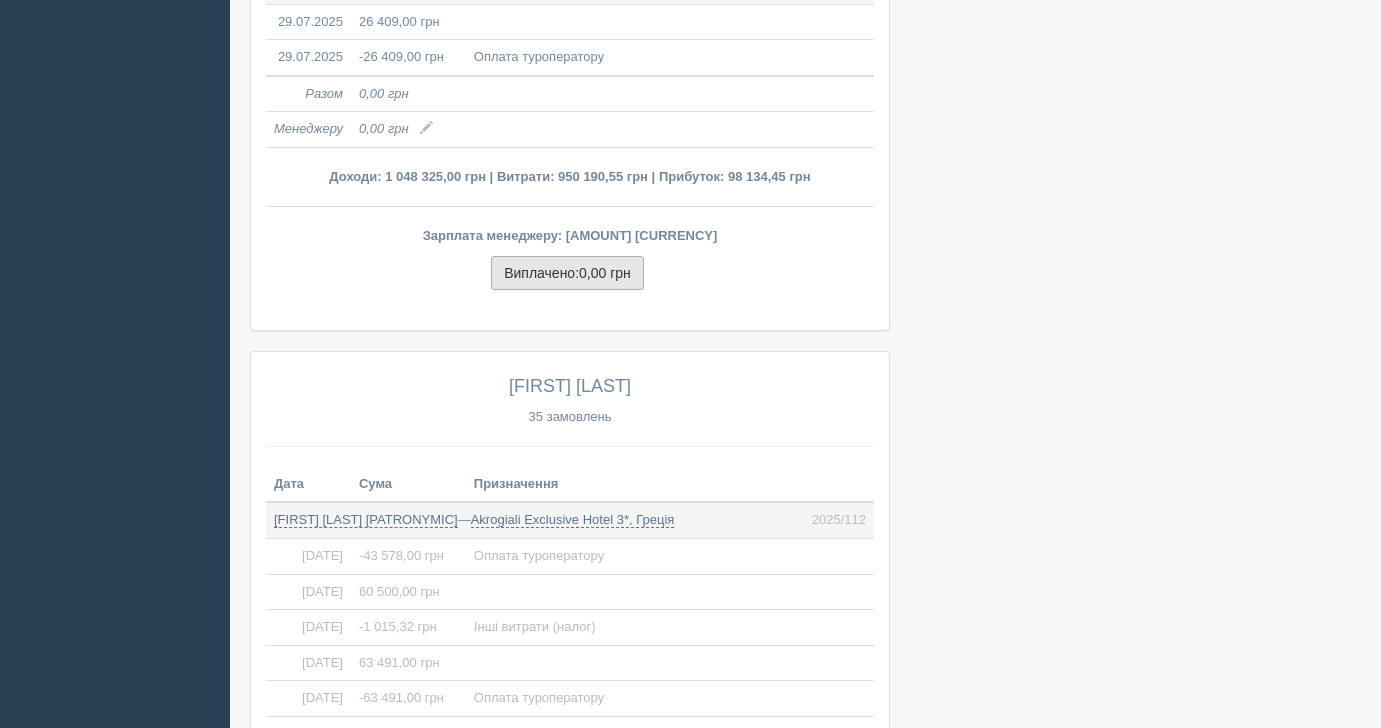 click on "0,00 грн" at bounding box center [605, 273] 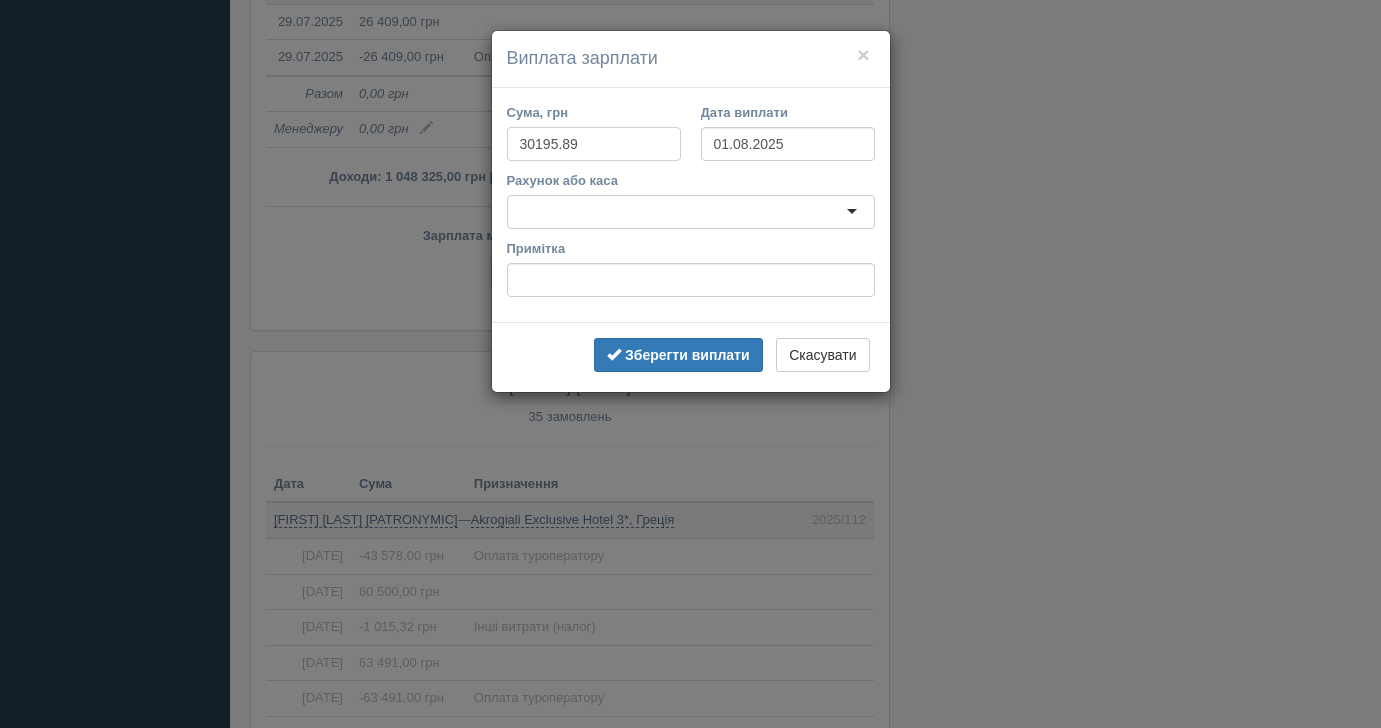 click on "30195.89" at bounding box center [594, 144] 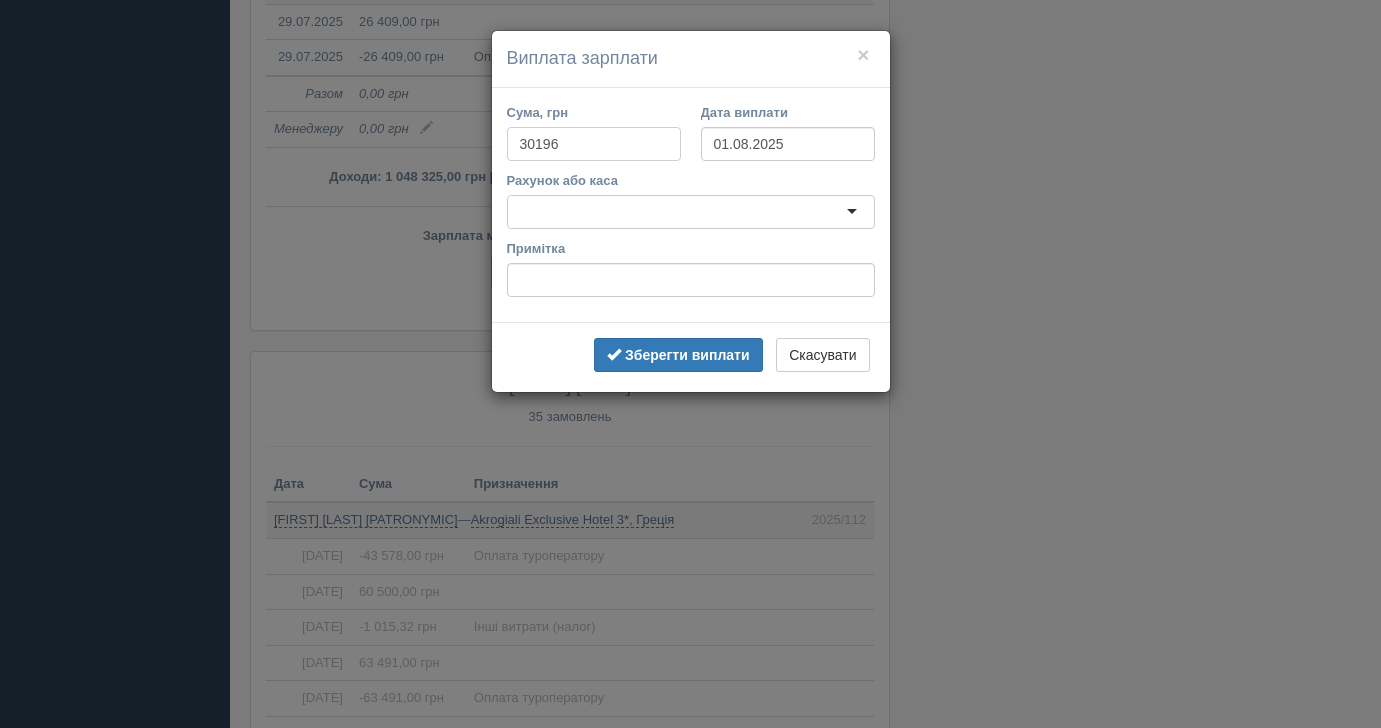 type on "30196" 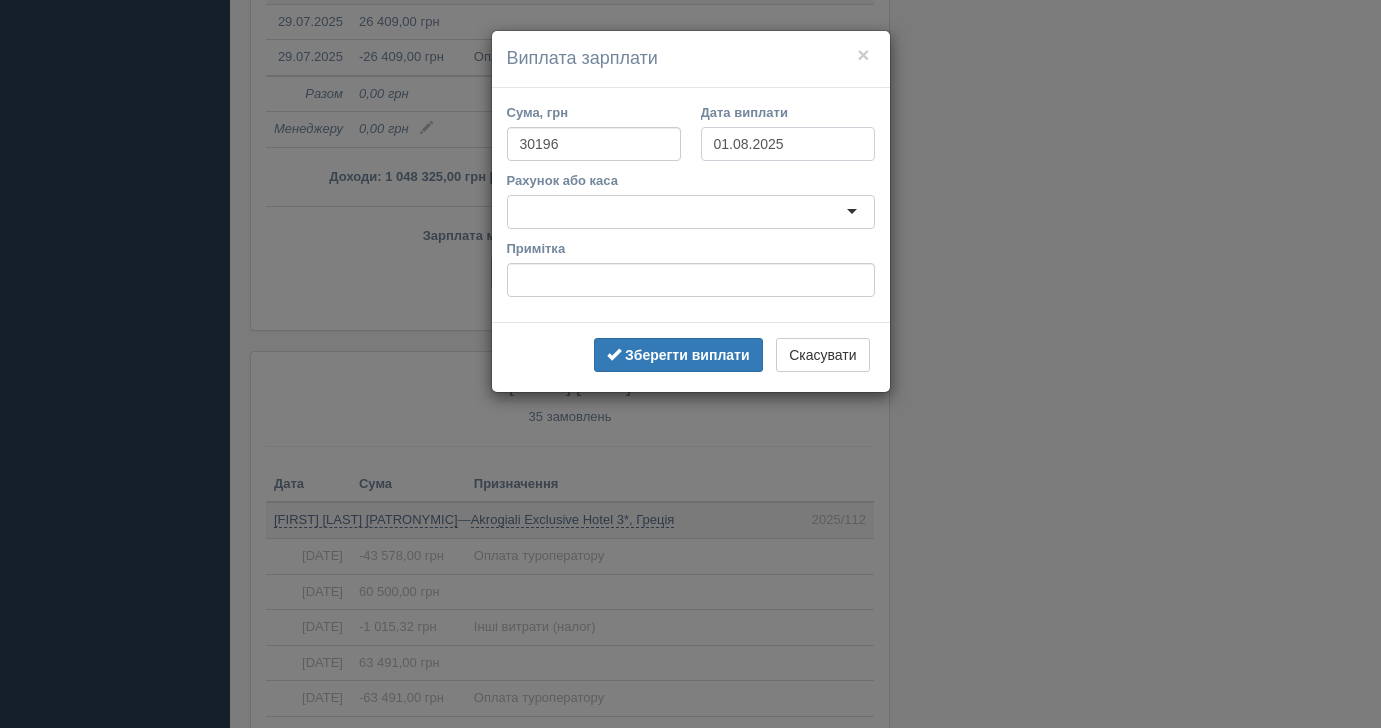 click on "01.08.2025" at bounding box center (788, 144) 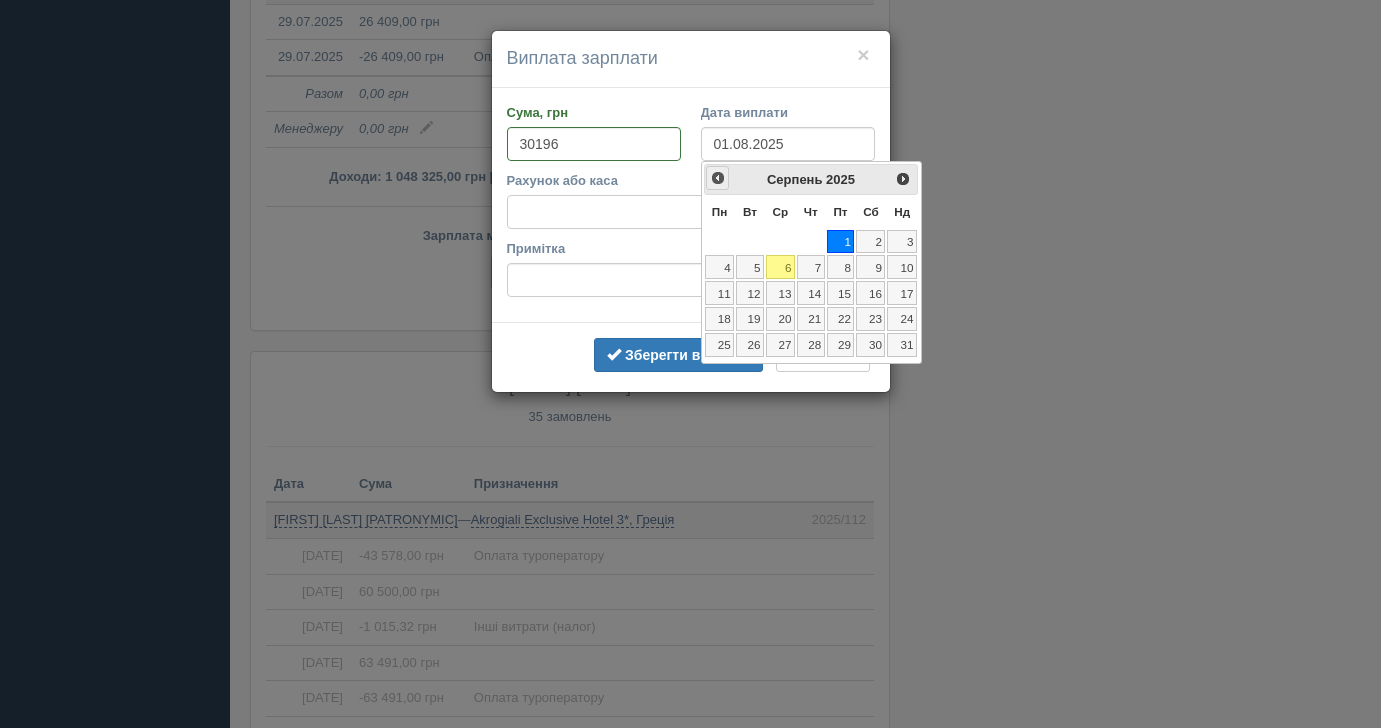 click on "<Попер" at bounding box center [717, 177] 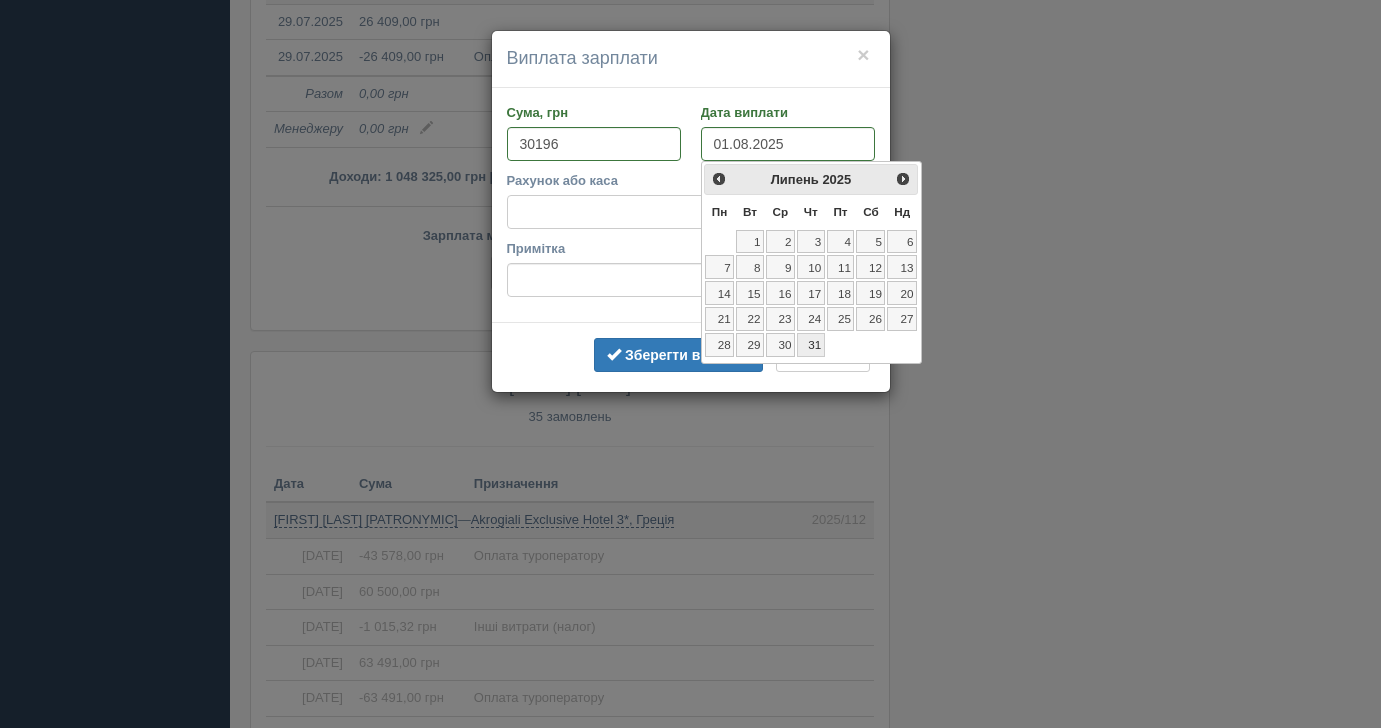 click on "31" at bounding box center (811, 345) 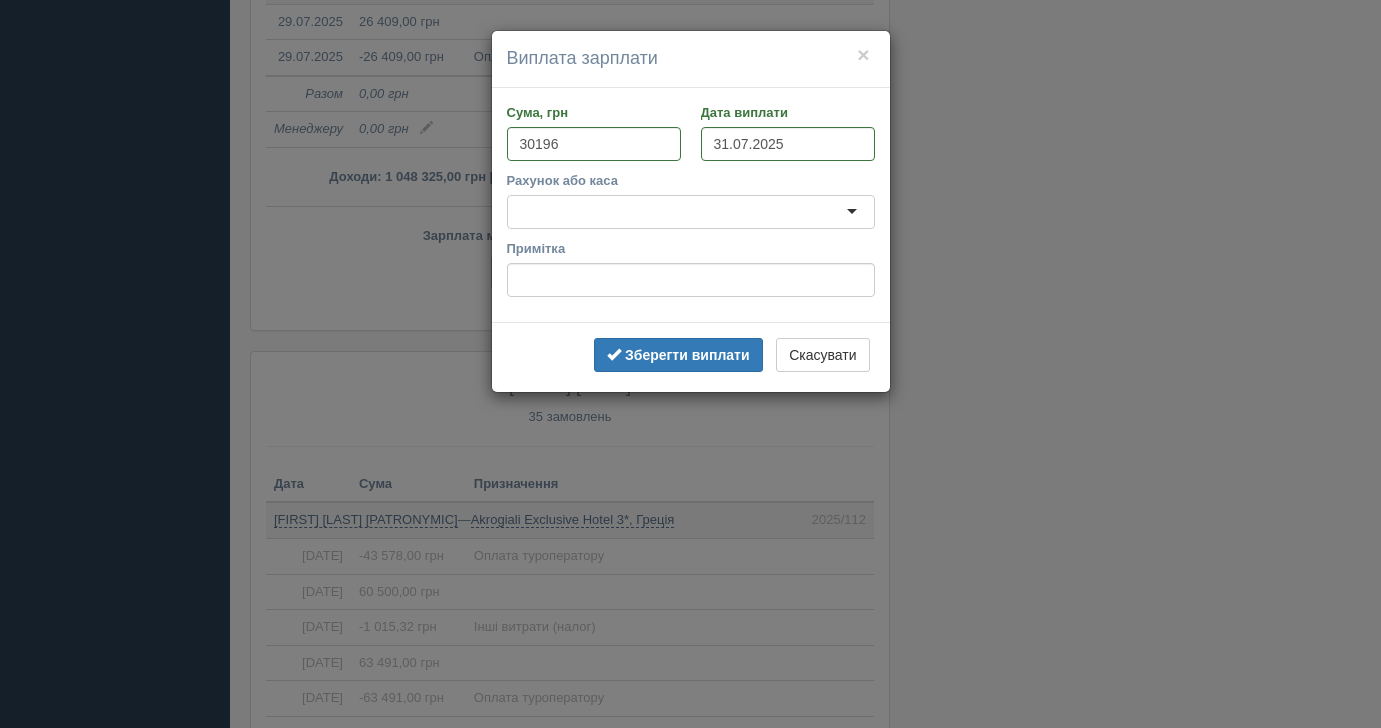click at bounding box center [691, 212] 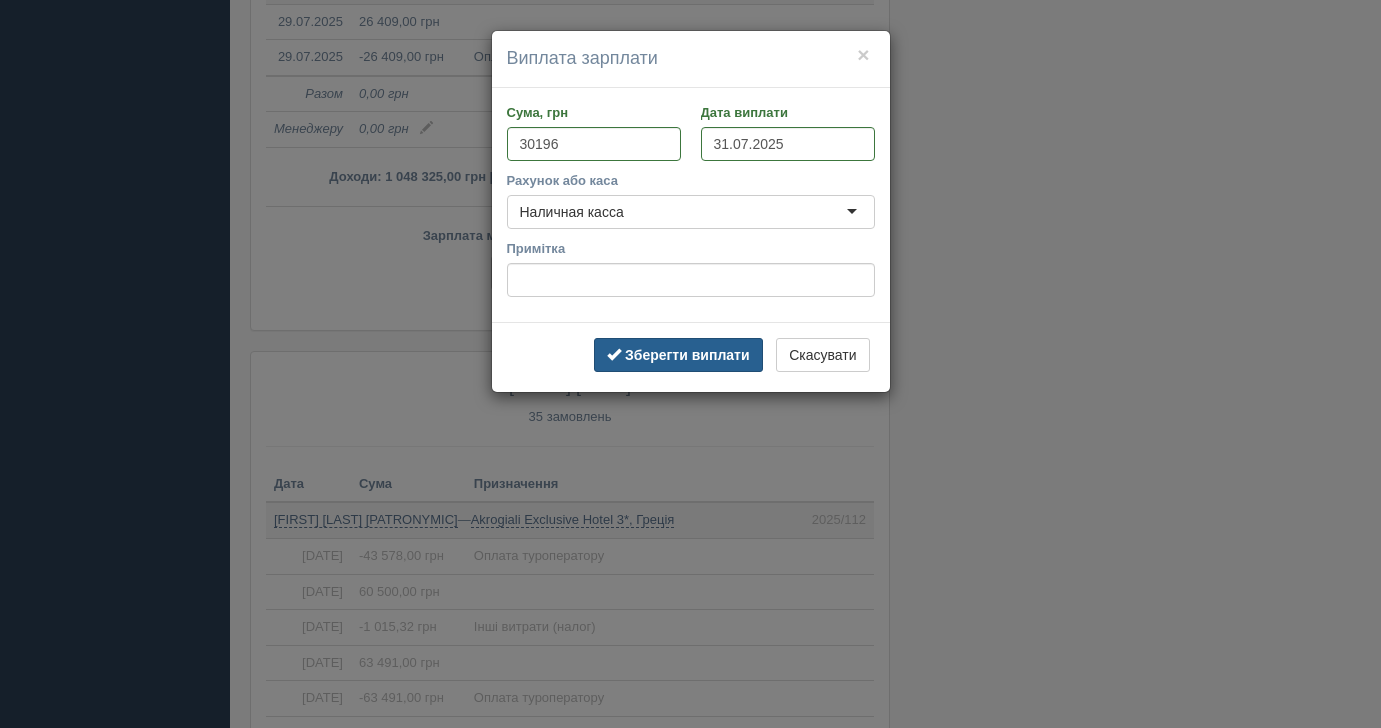 click on "Зберегти виплати" at bounding box center [687, 355] 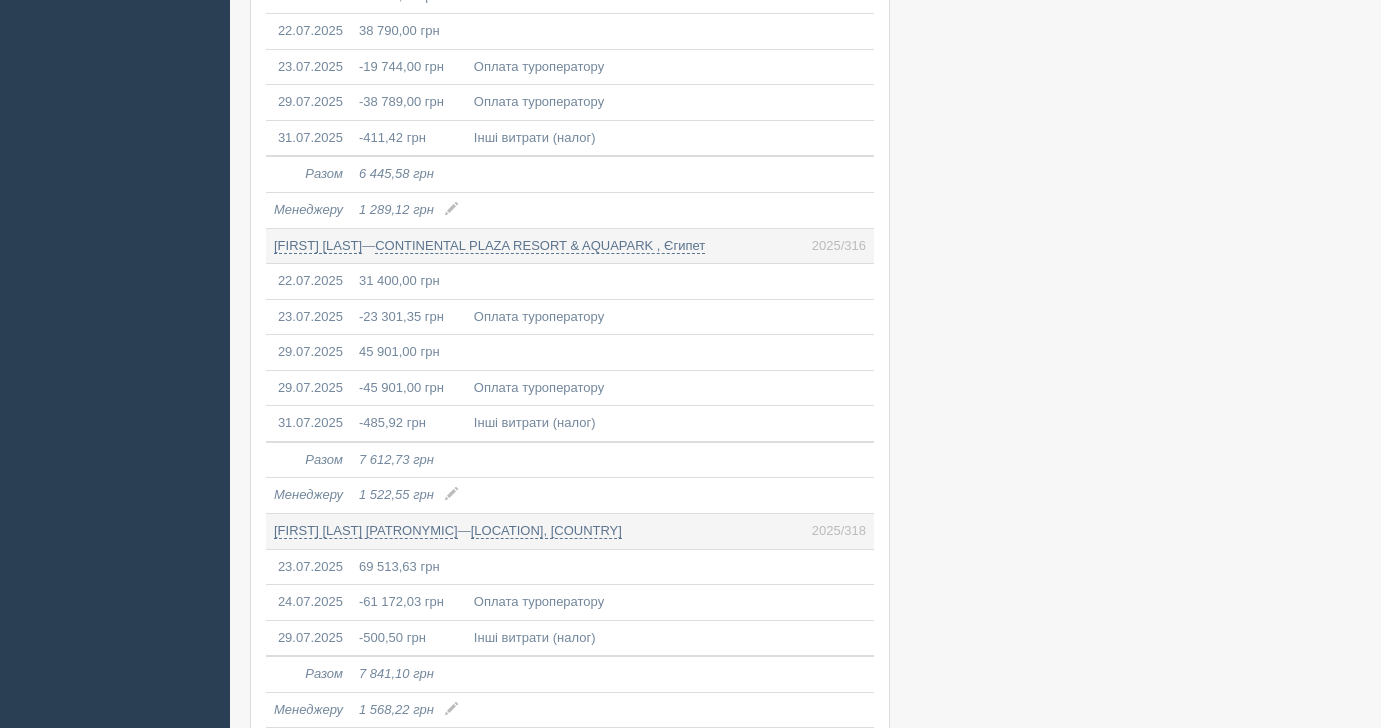 scroll, scrollTop: 26094, scrollLeft: 0, axis: vertical 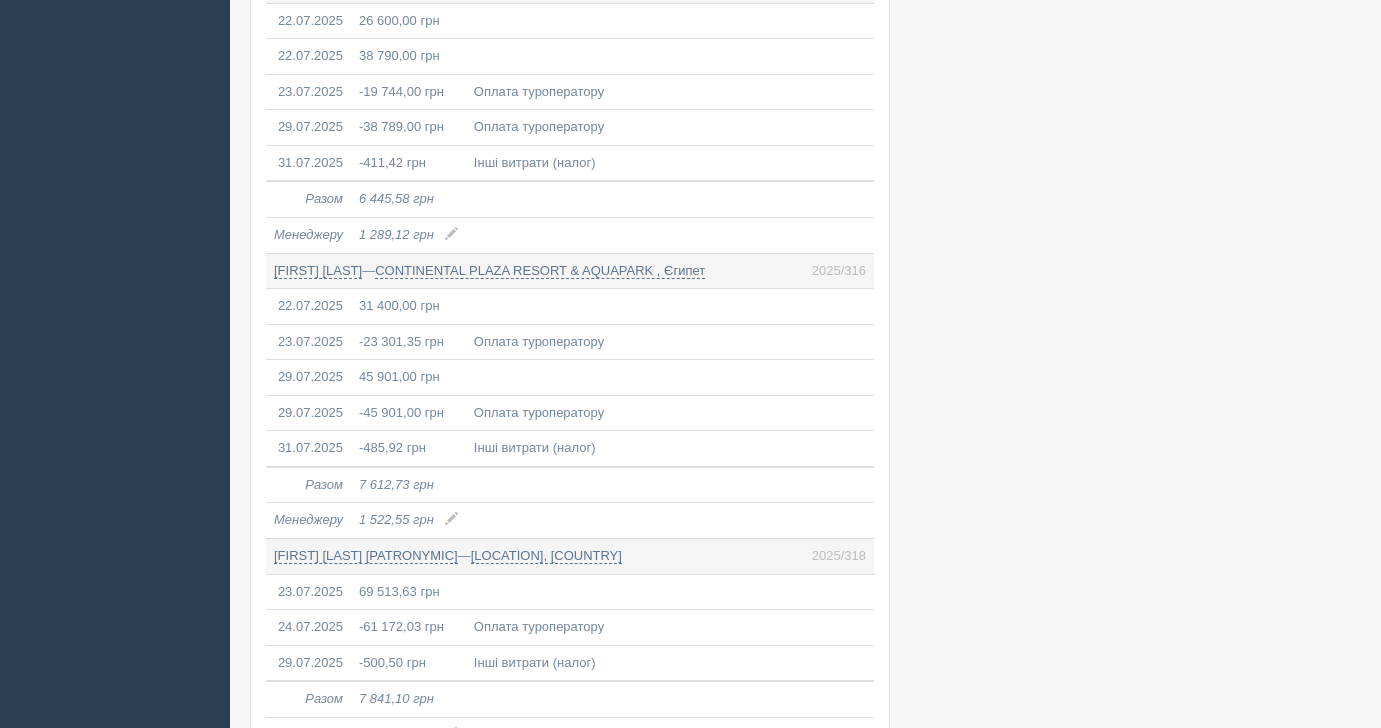 click at bounding box center [670, 57] 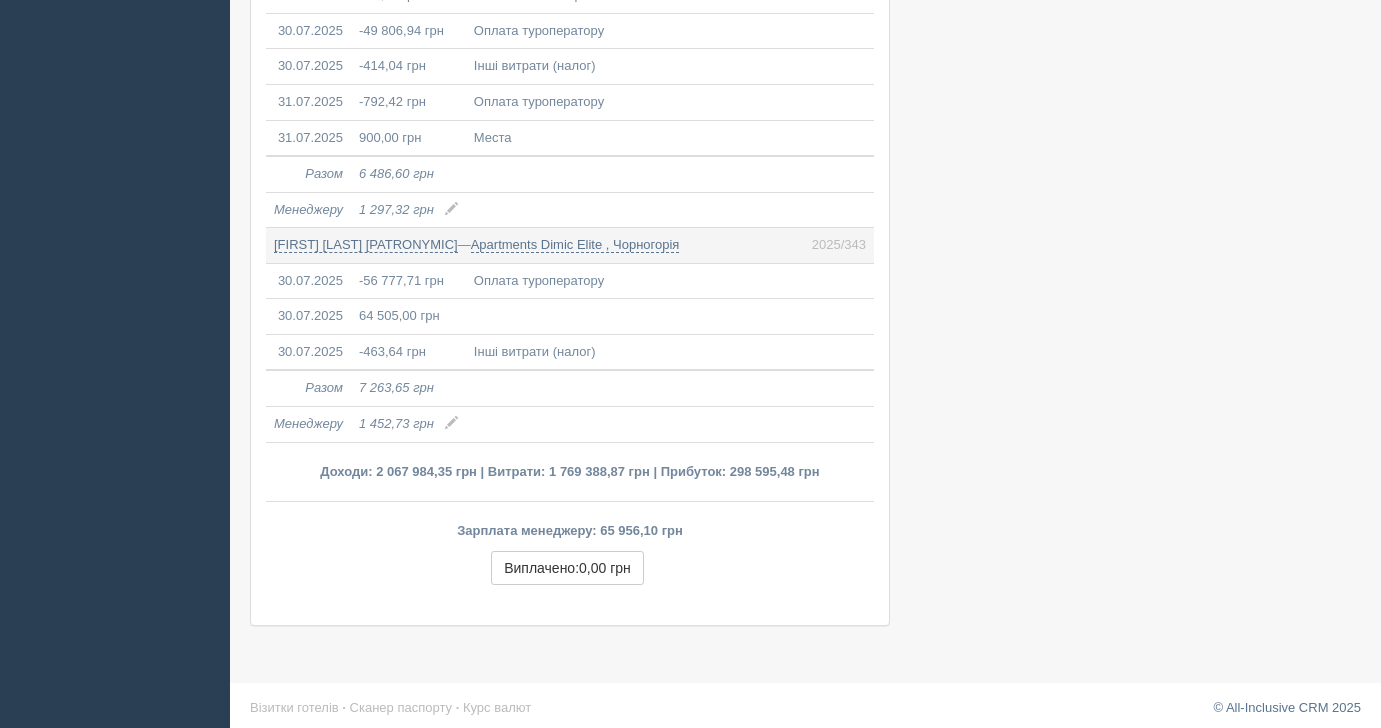 scroll, scrollTop: 29118, scrollLeft: 0, axis: vertical 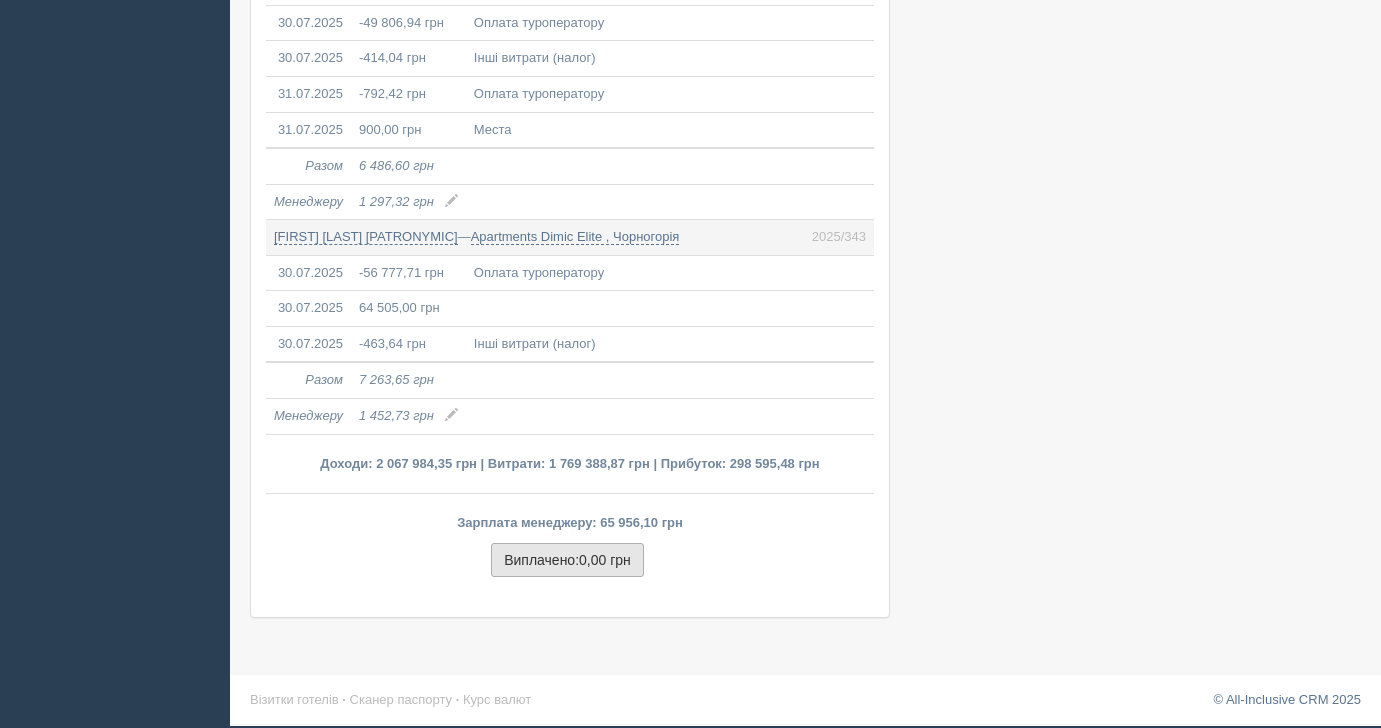 click on "Виплачено:                          0,00 грн" at bounding box center [567, 560] 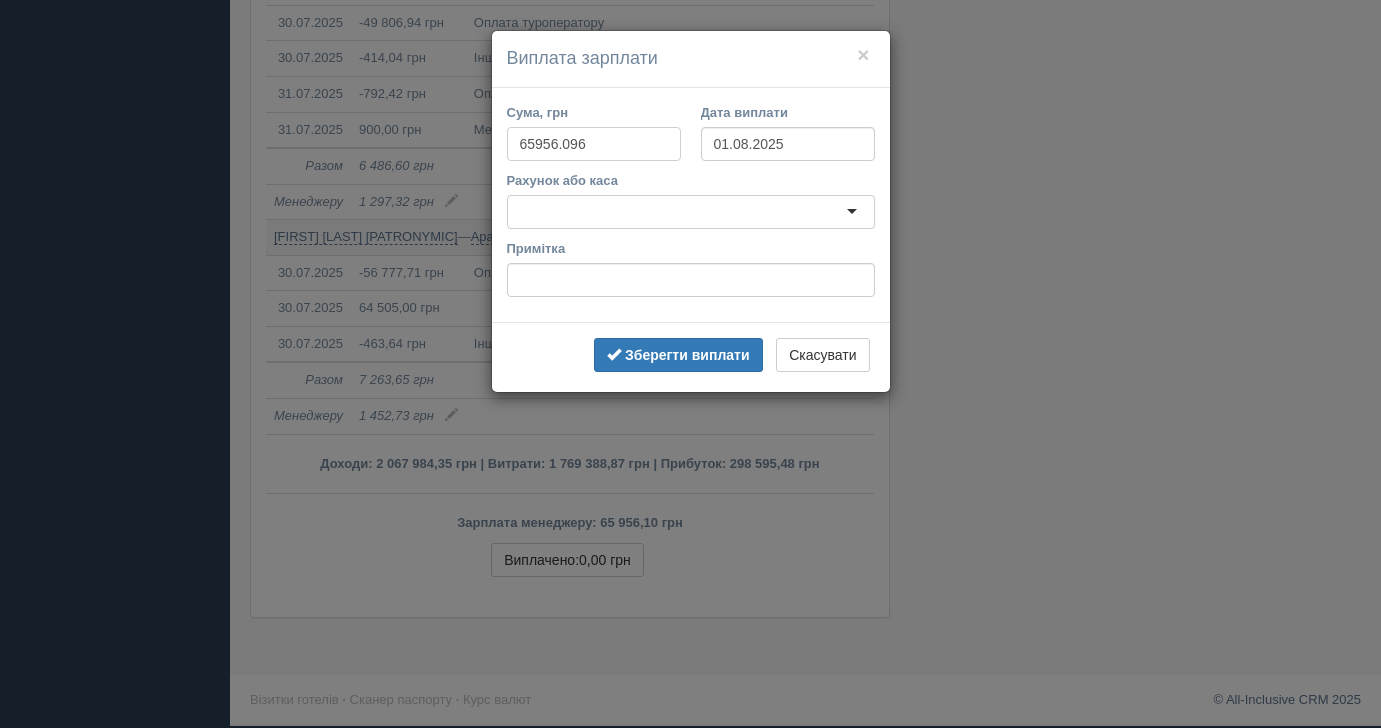 click on "65956.096" at bounding box center [594, 144] 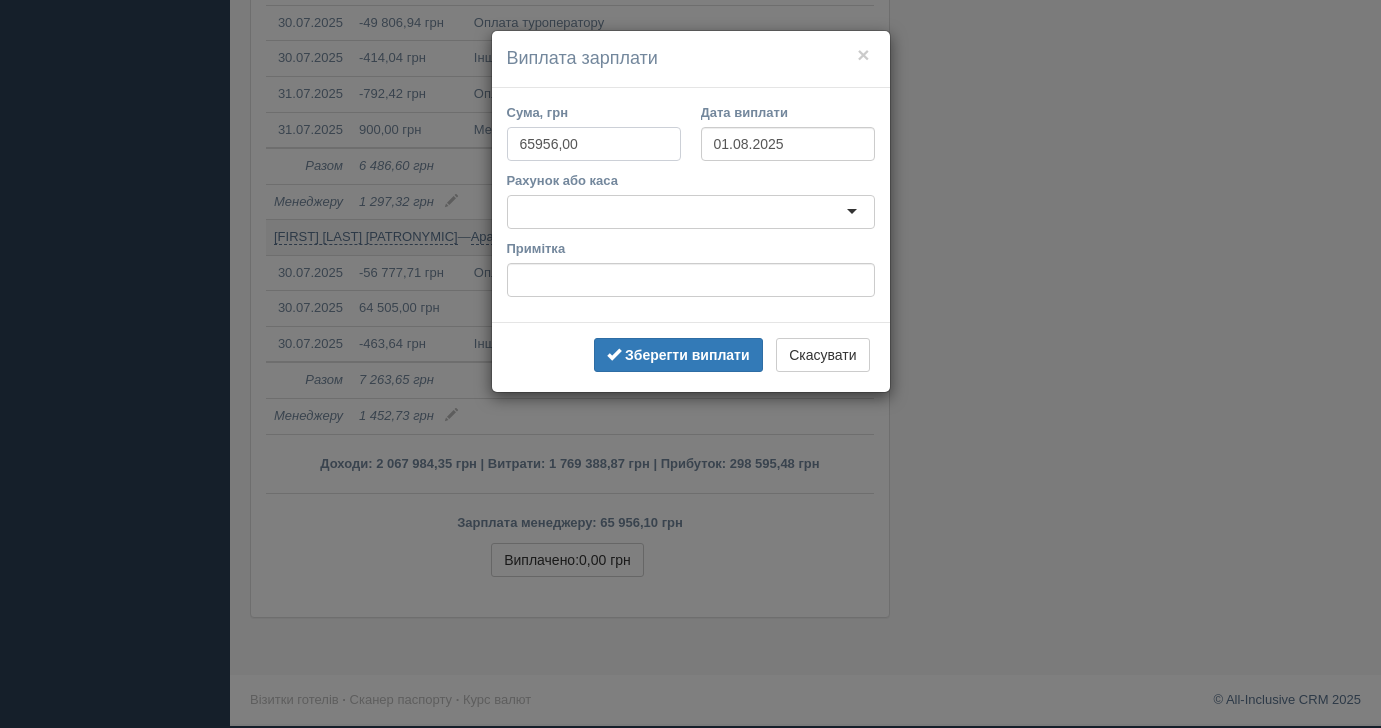 type on "65956,00" 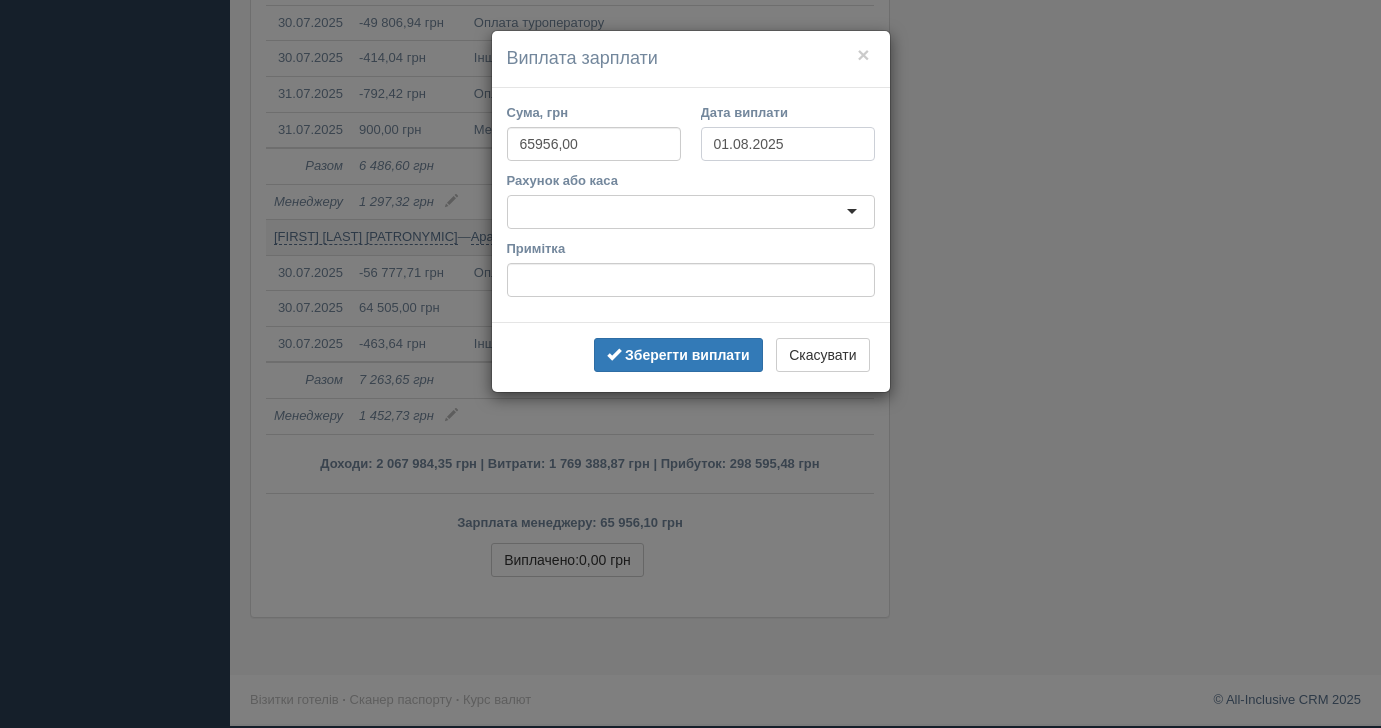 click on "01.08.2025" at bounding box center (788, 144) 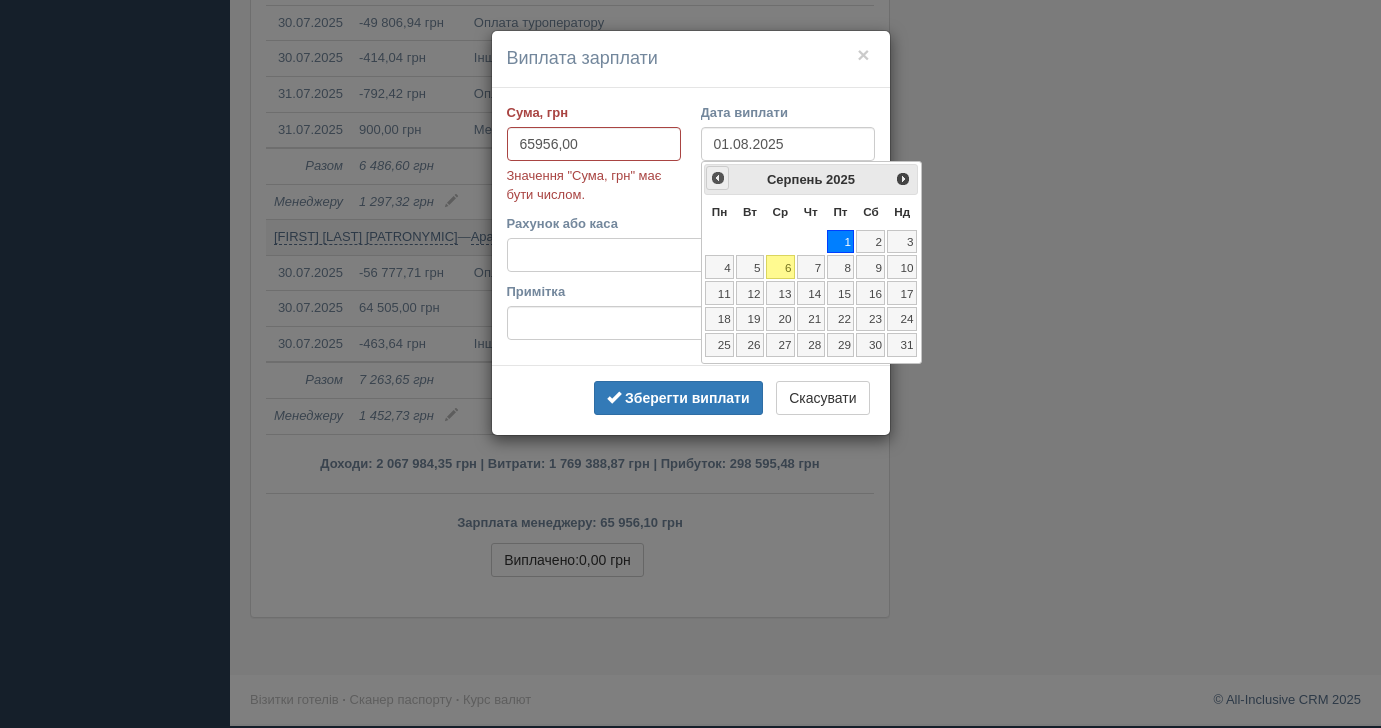 click on "<Попер" at bounding box center [718, 178] 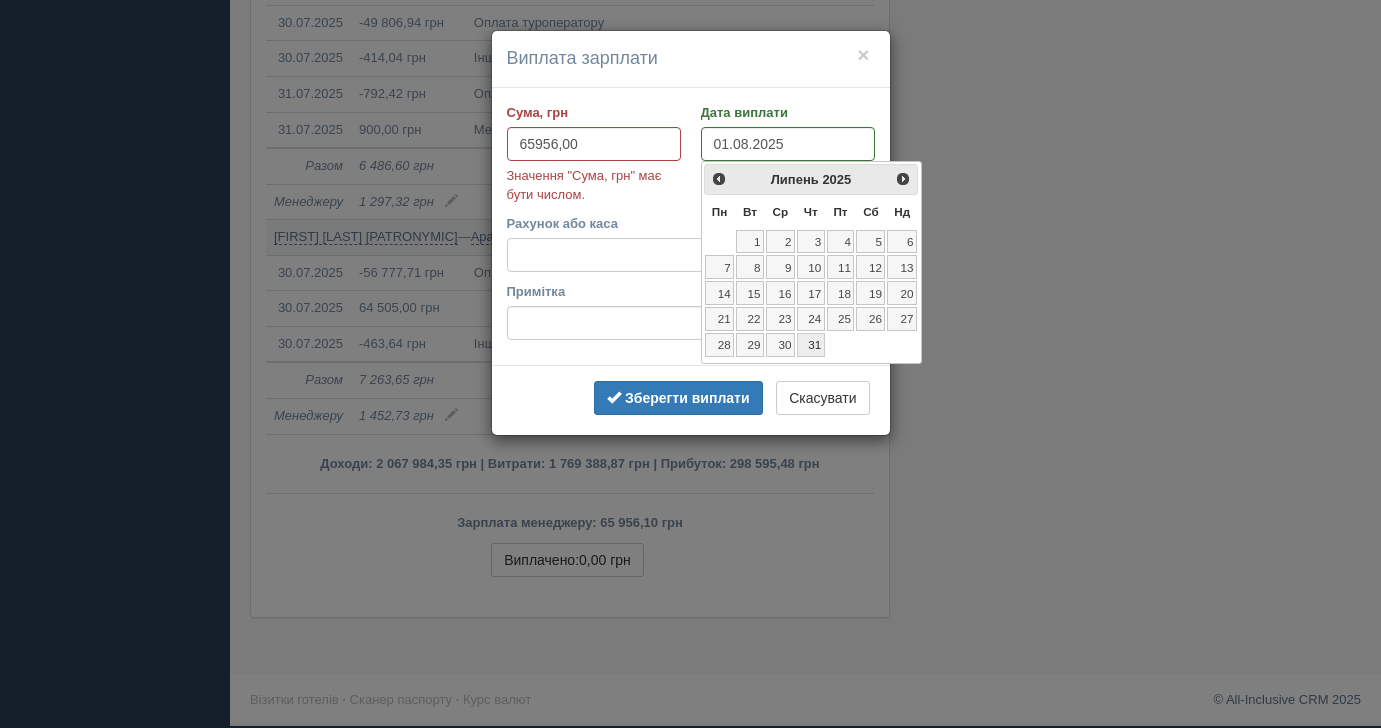 click on "31" at bounding box center (811, 345) 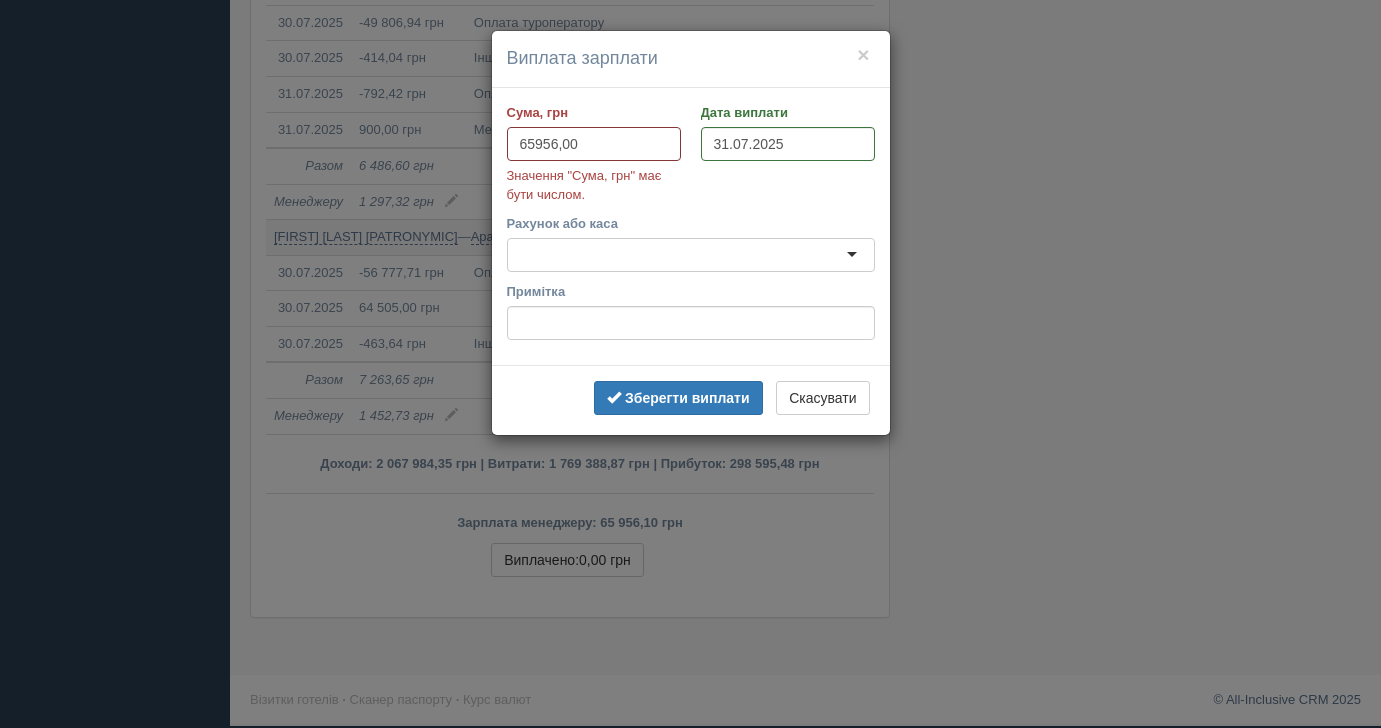 click on "65956,00" at bounding box center (594, 144) 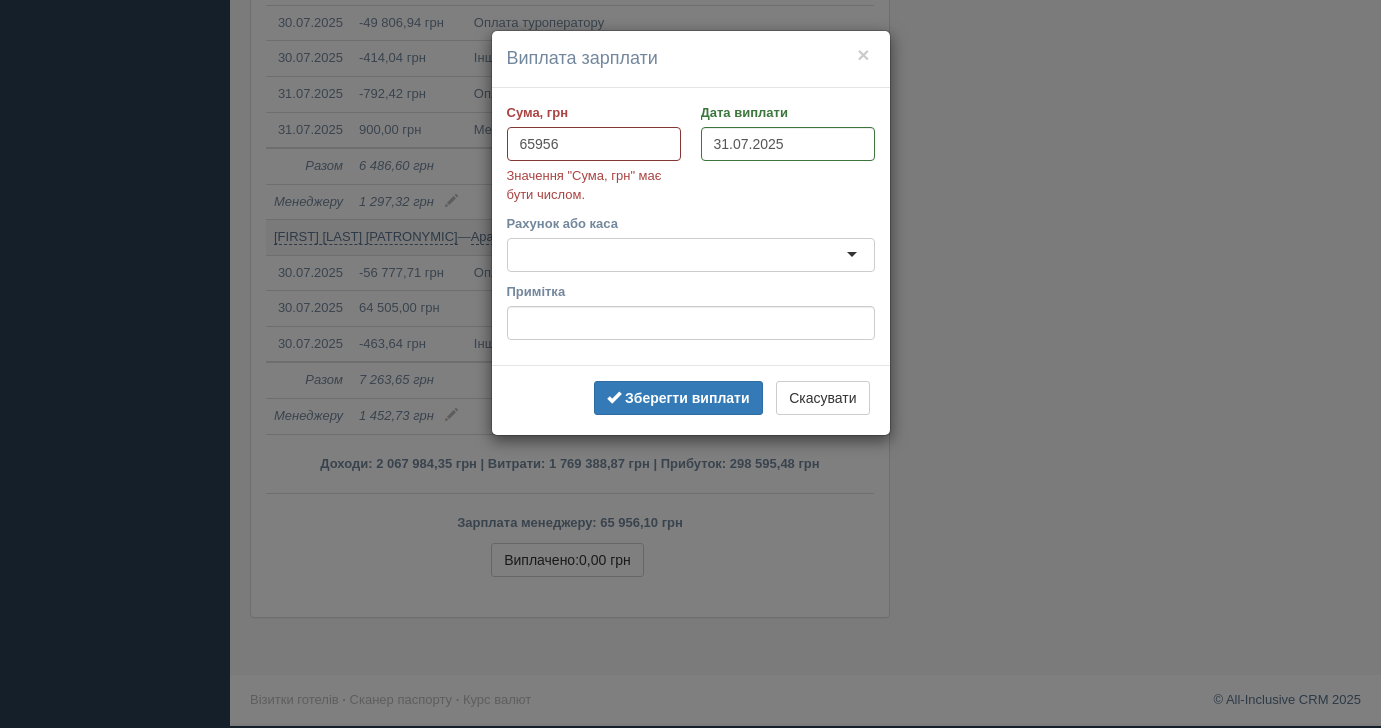 type on "65956" 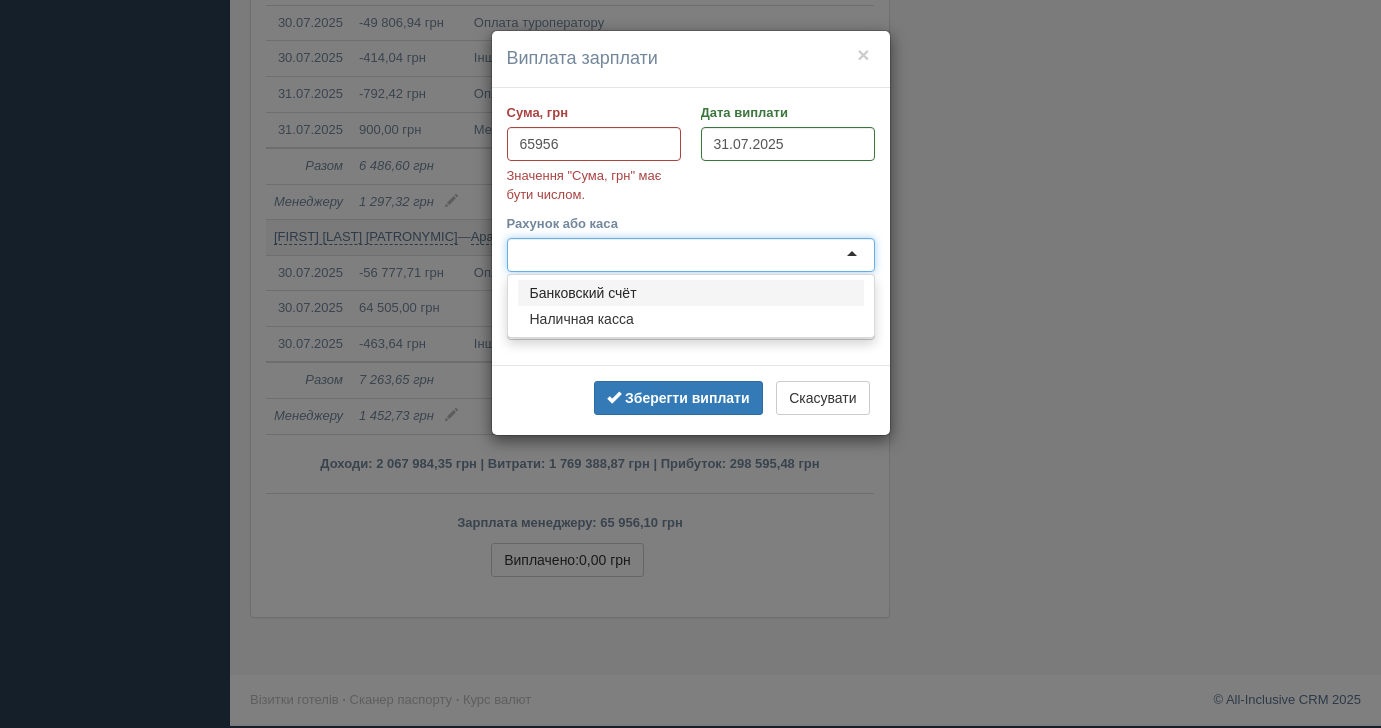 click at bounding box center (691, 255) 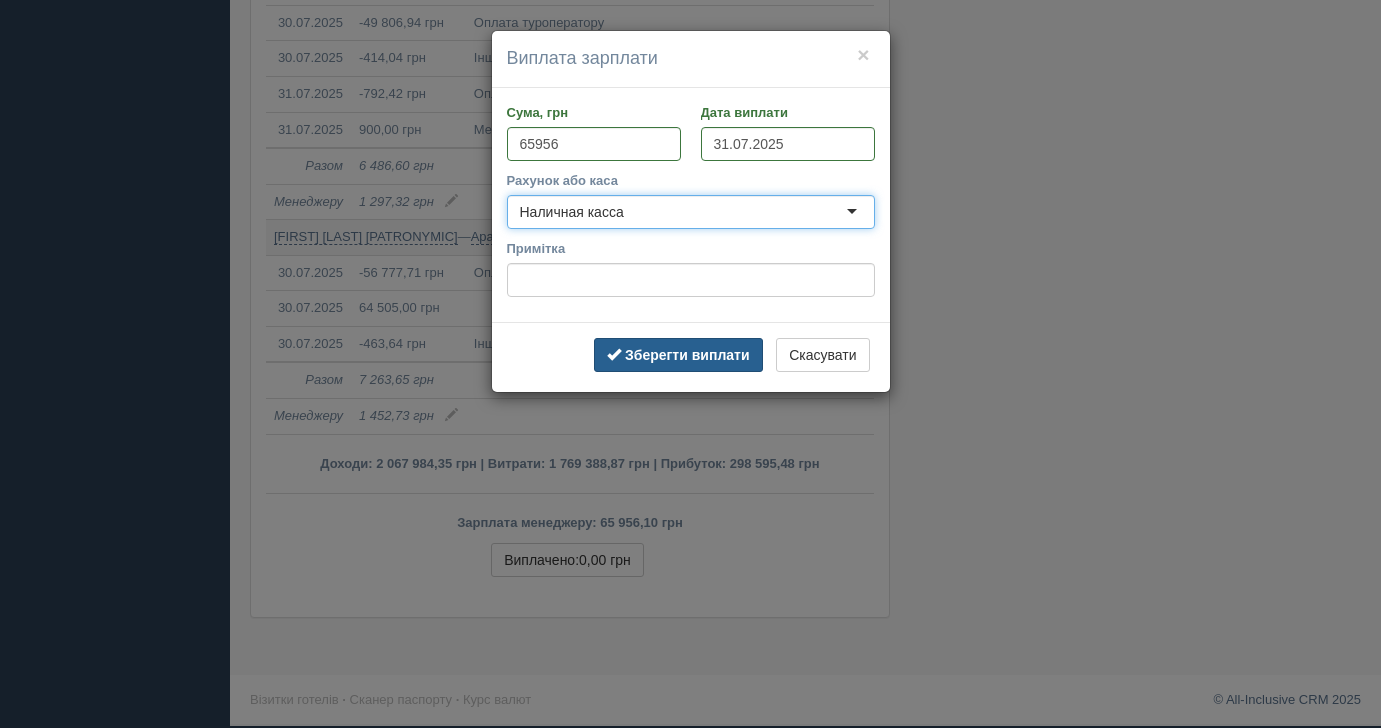 click on "Зберегти виплати" at bounding box center (687, 355) 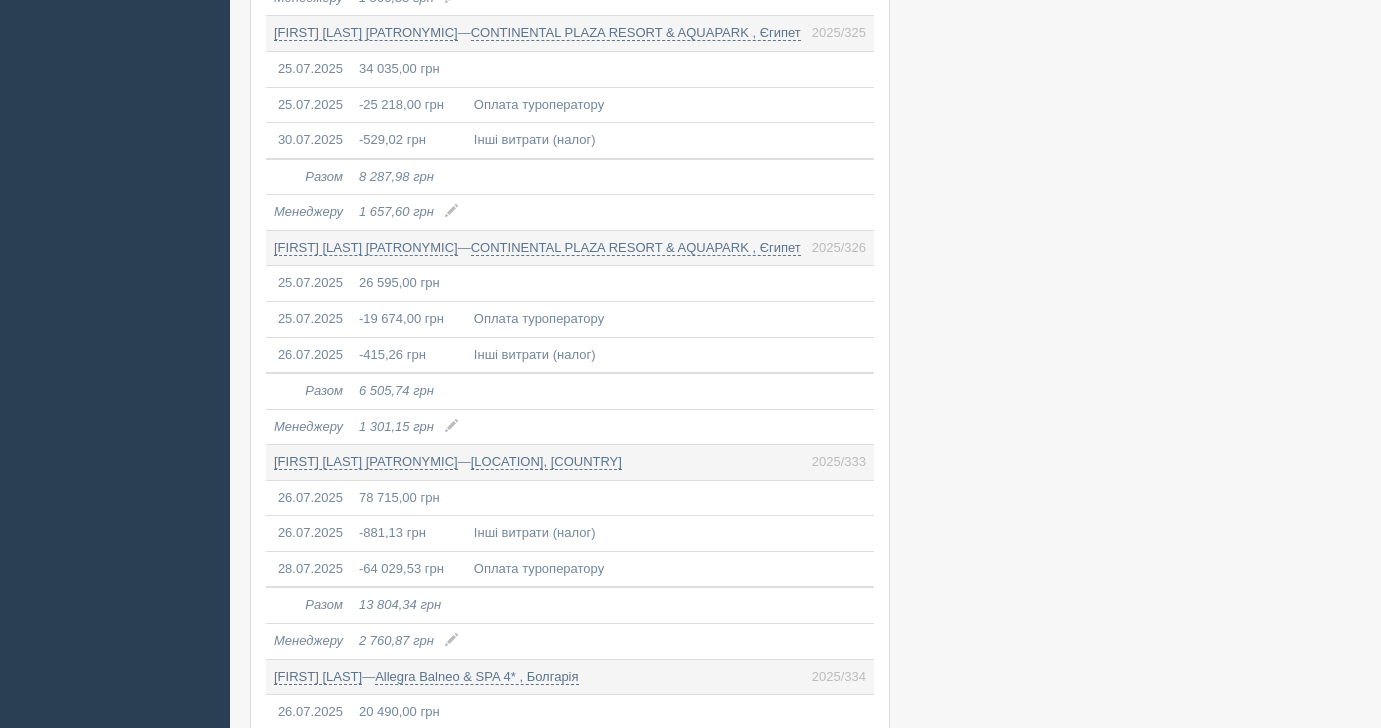 scroll, scrollTop: 27292, scrollLeft: 0, axis: vertical 